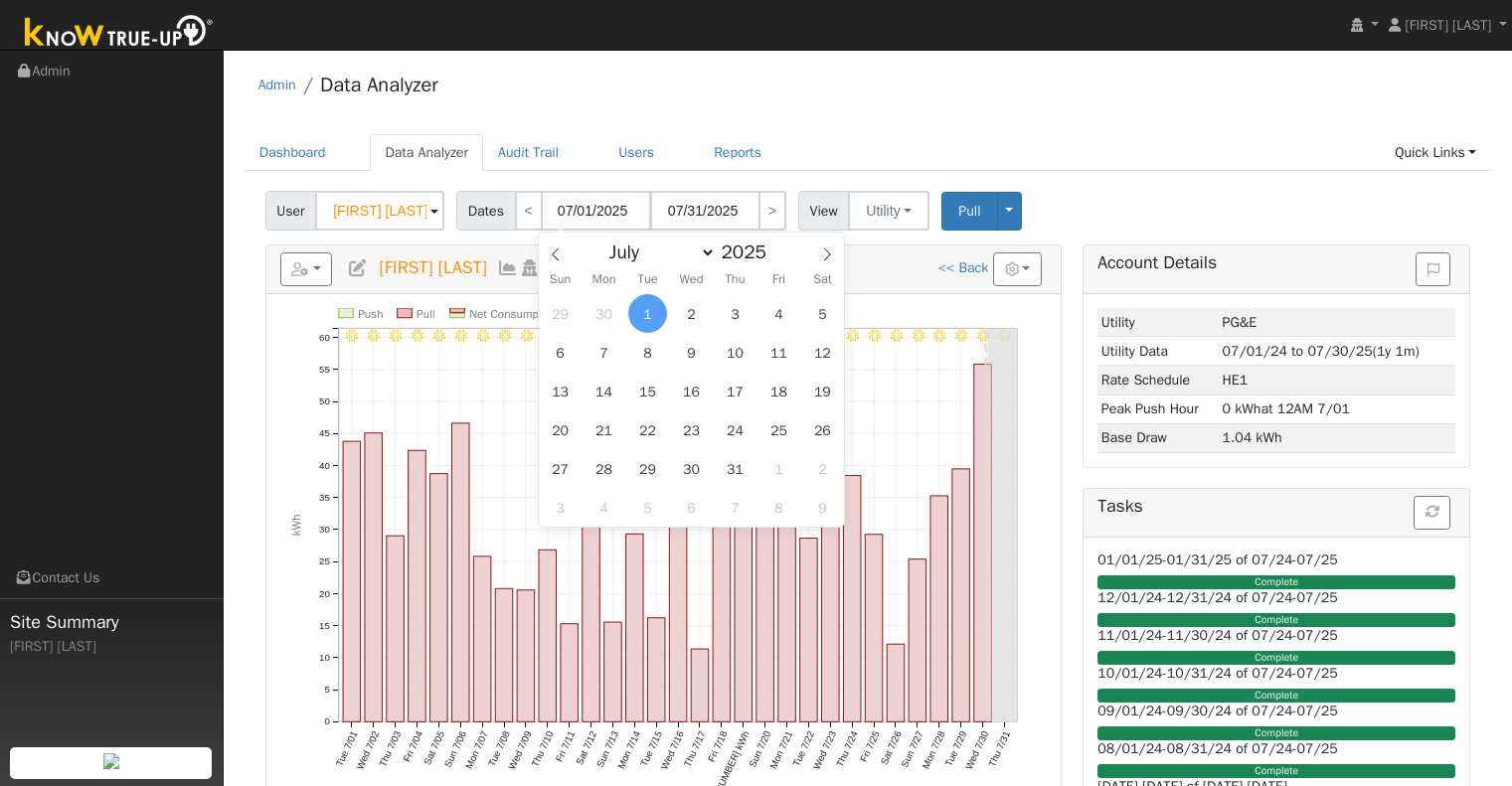 select on "6" 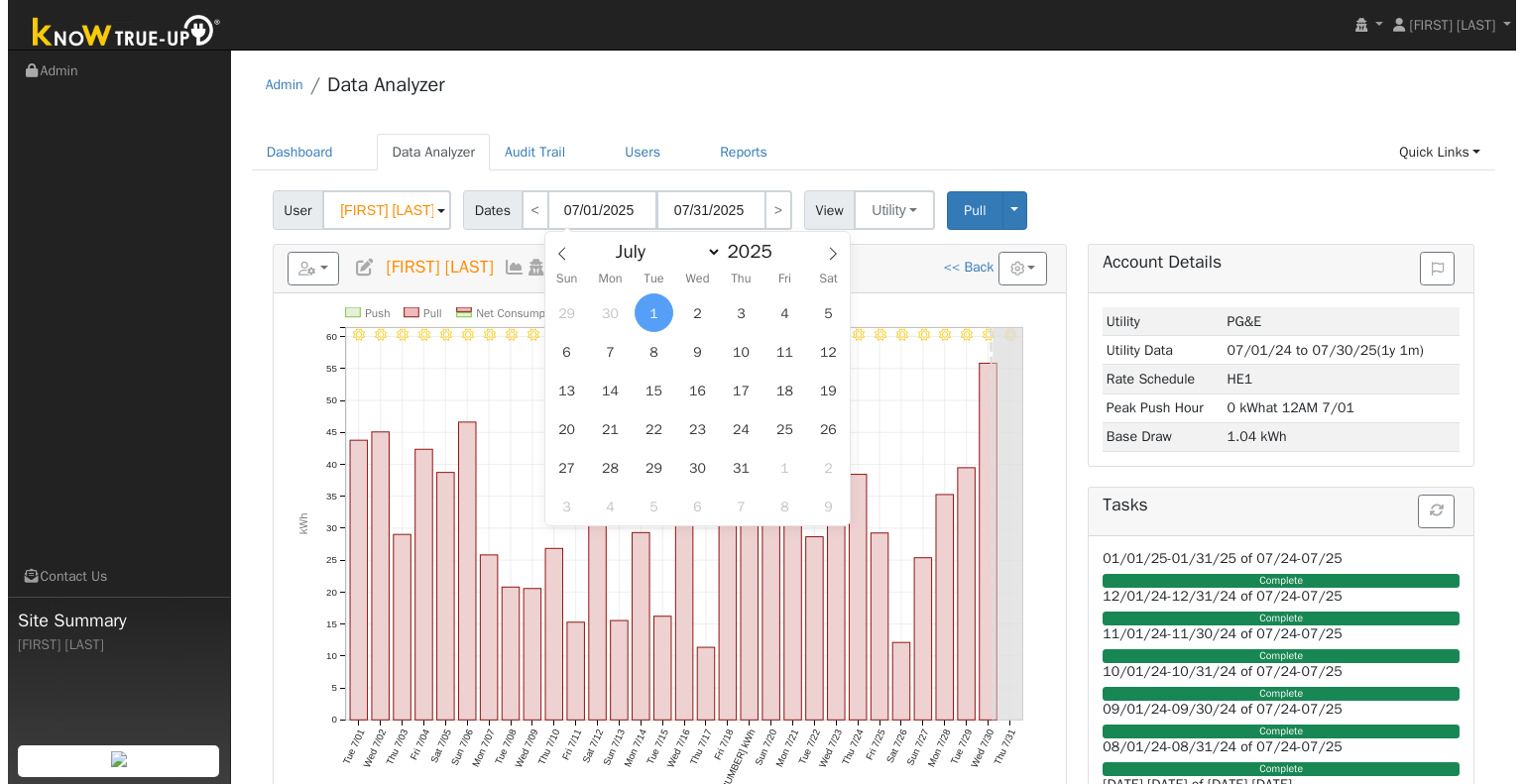 scroll, scrollTop: 0, scrollLeft: 0, axis: both 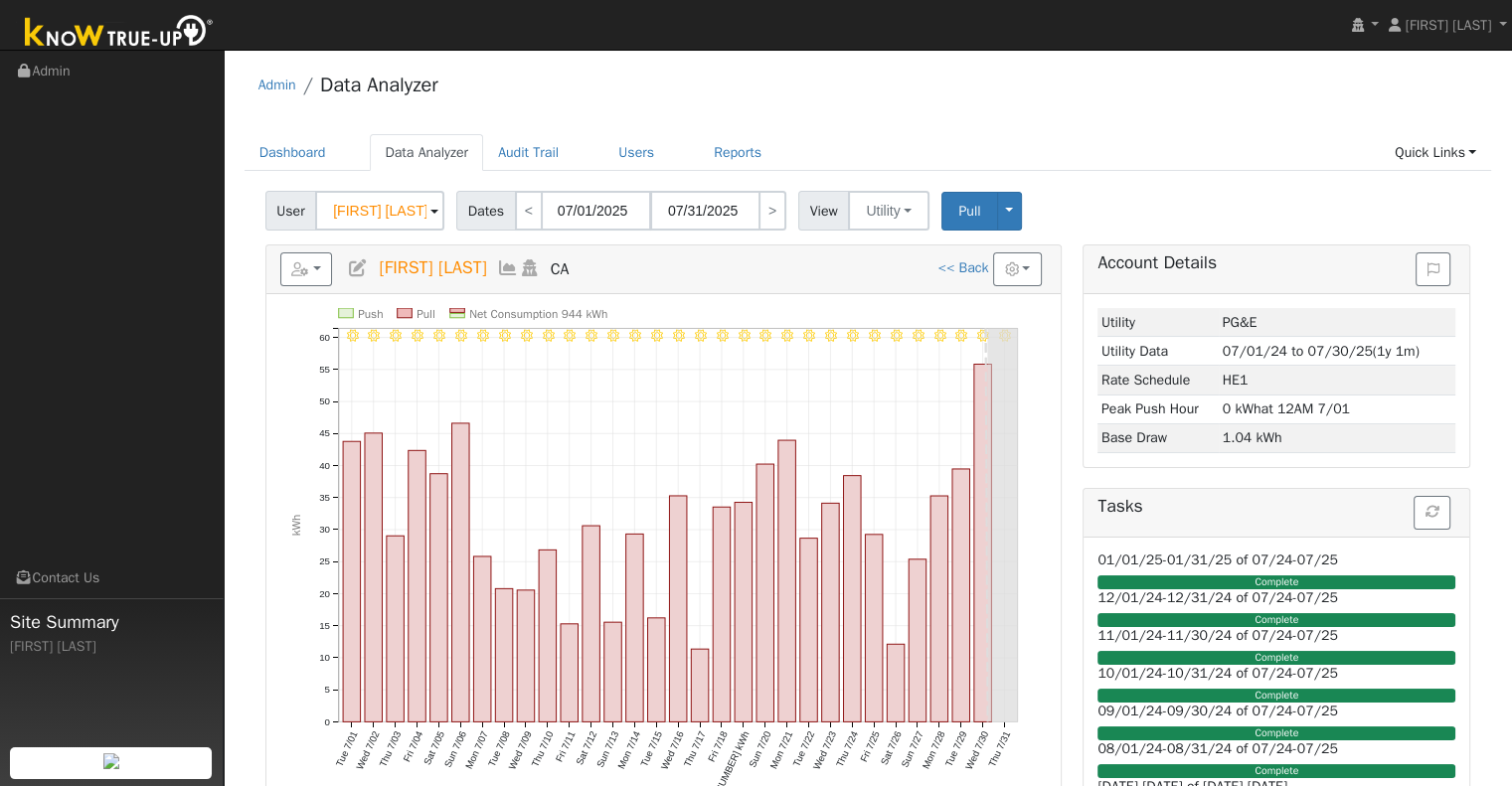 click on "Dates" at bounding box center (485, 211) 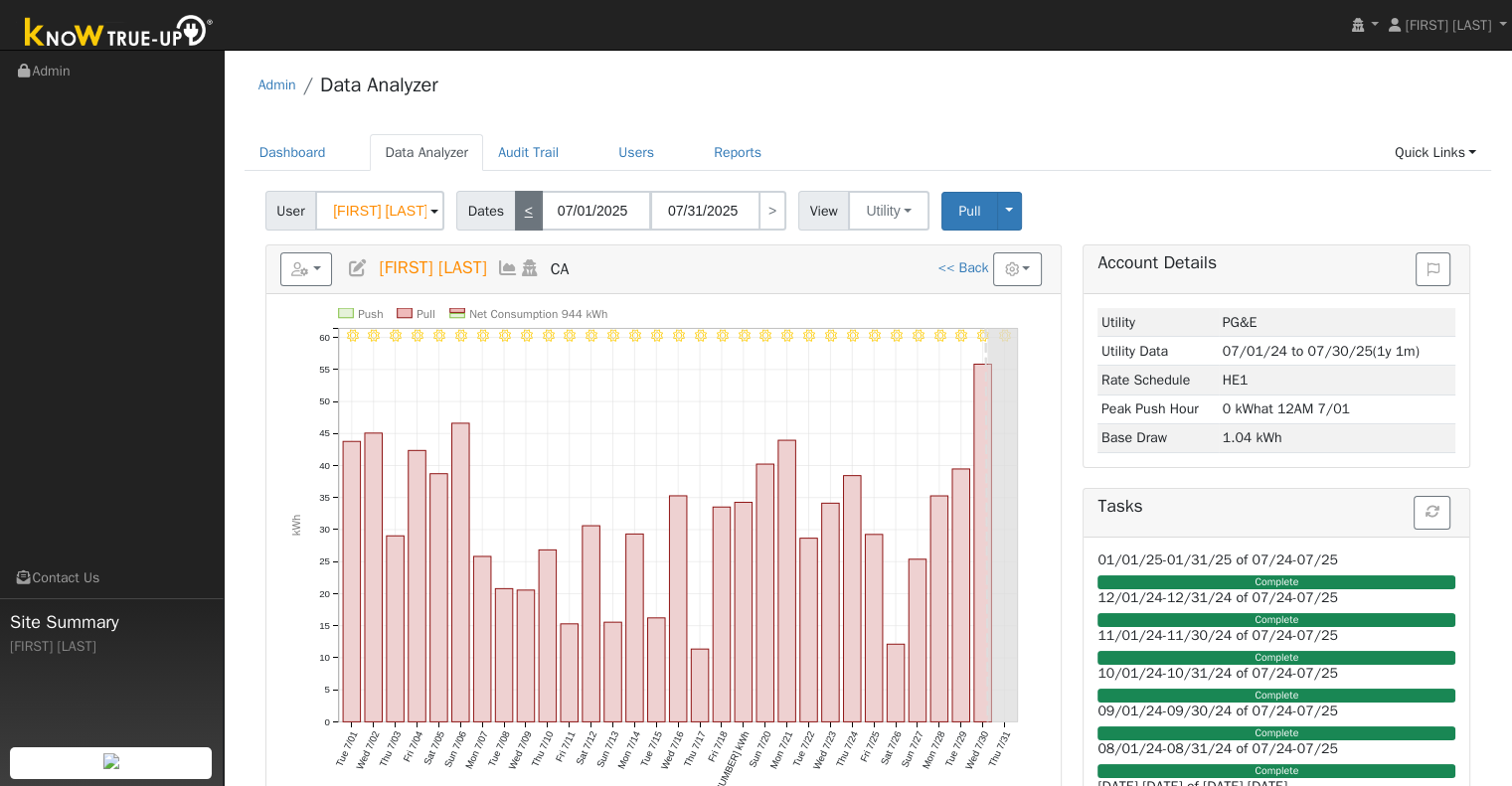click on "<" at bounding box center [529, 211] 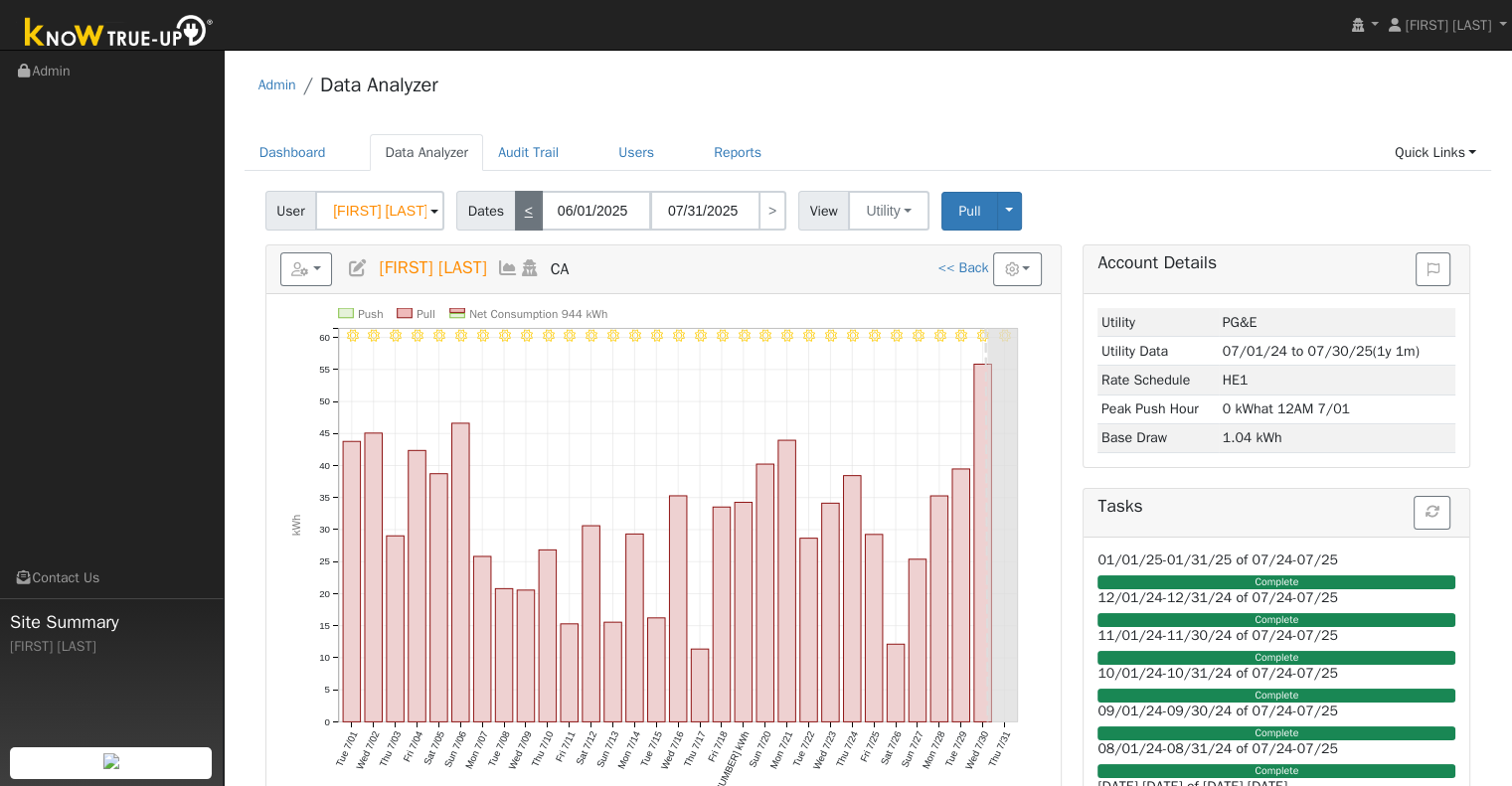 type on "06/30/2025" 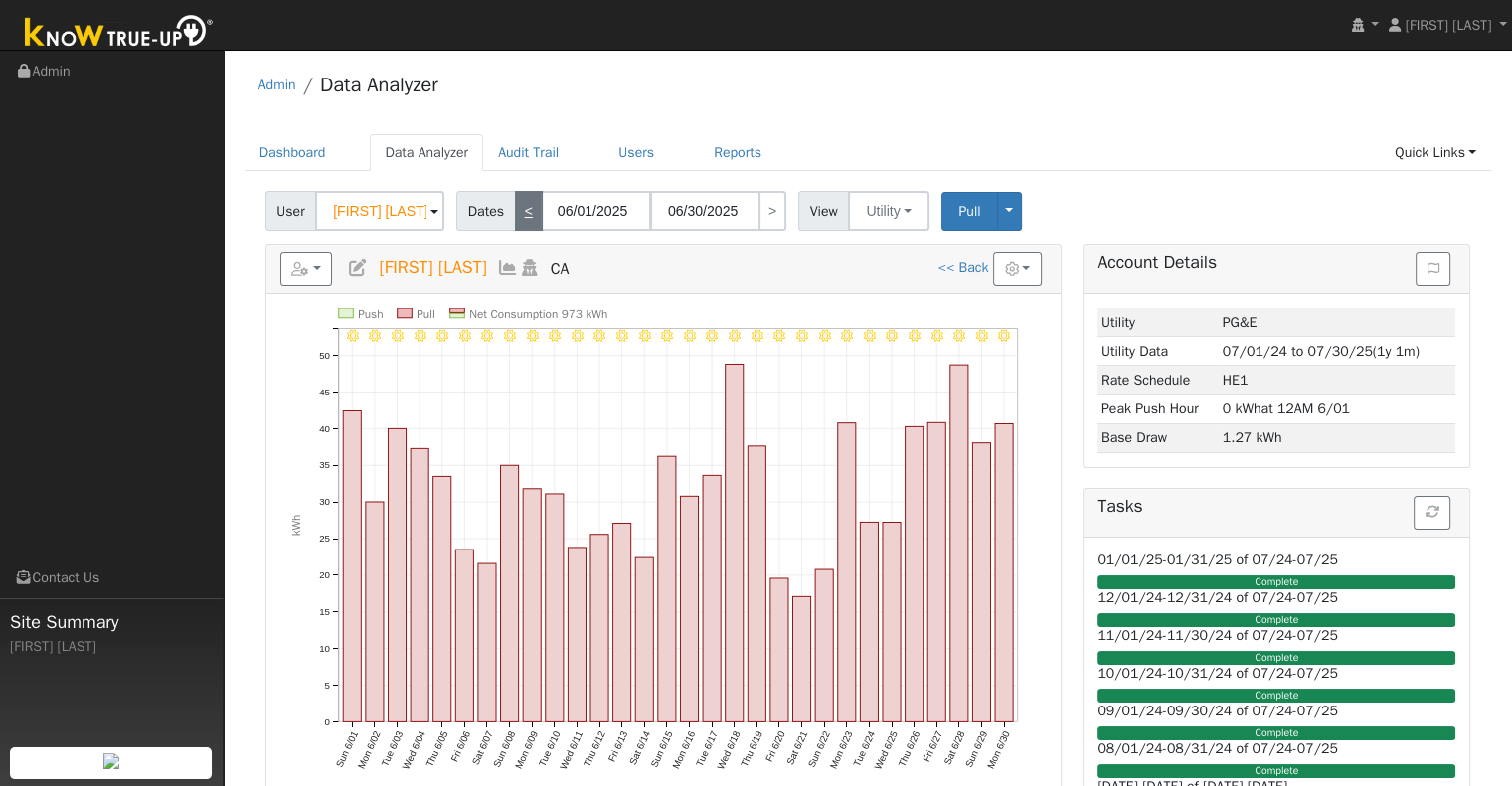 click on "<" at bounding box center (529, 211) 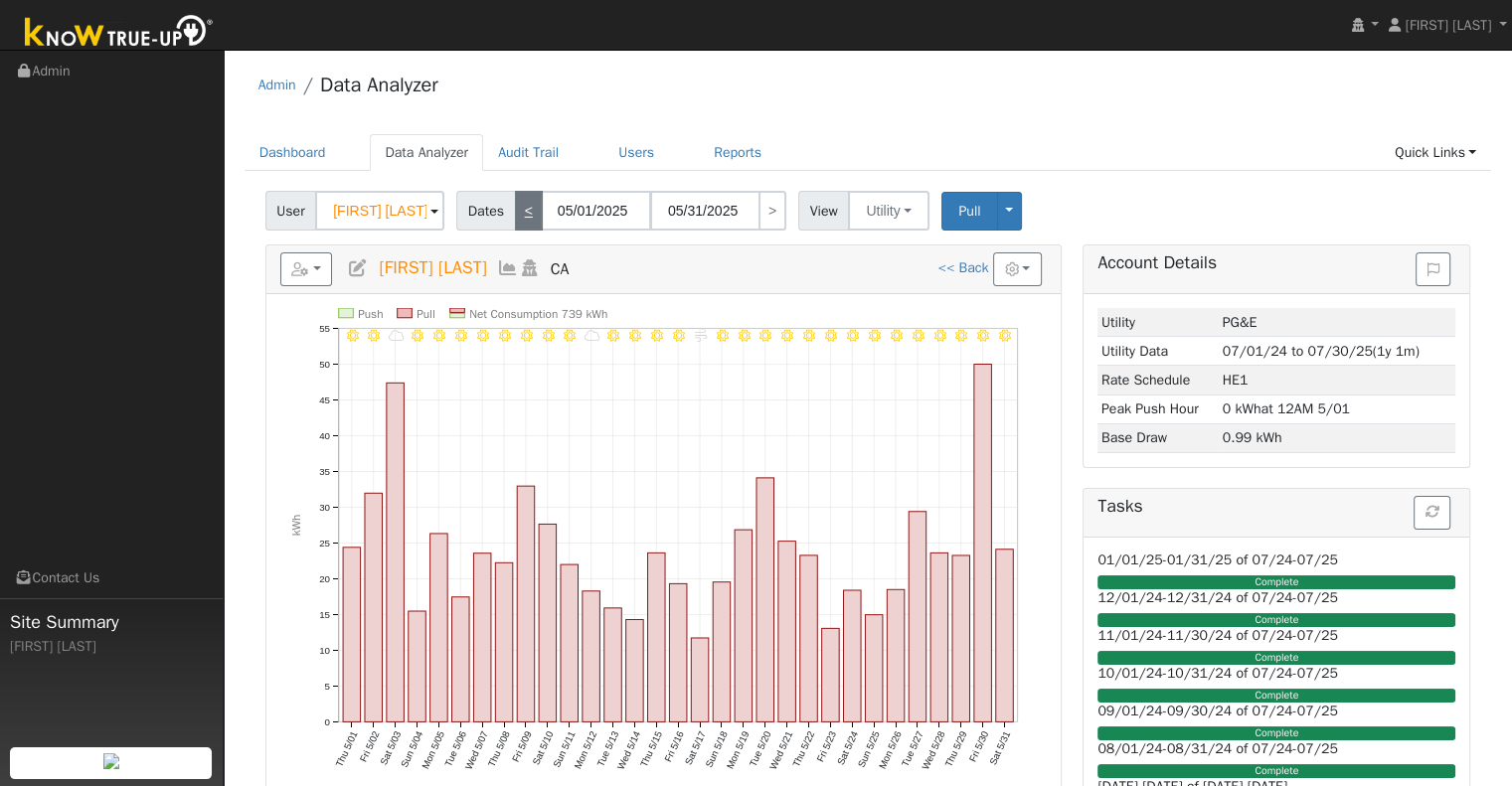 click on "<" at bounding box center (529, 211) 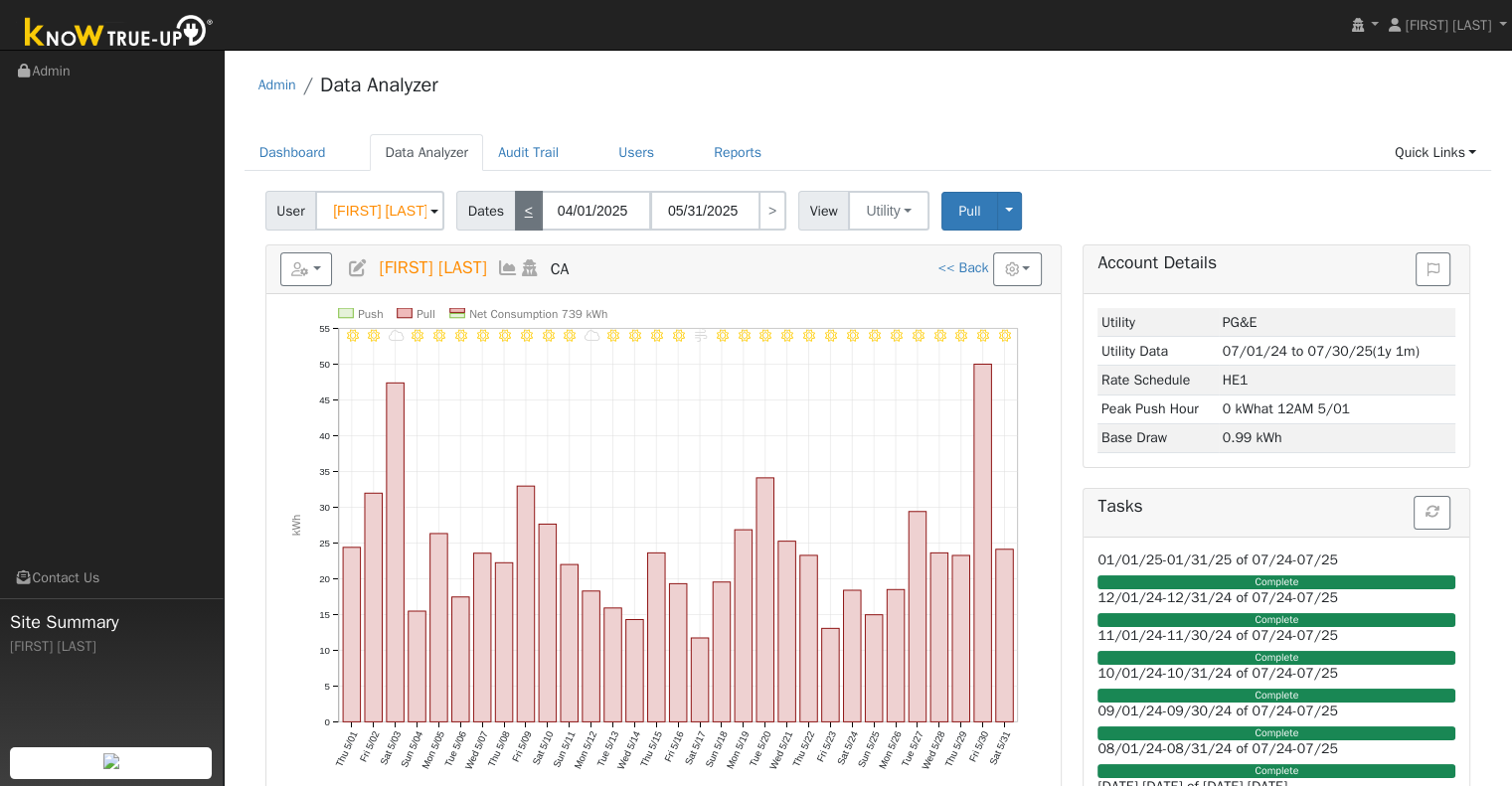 type on "04/30/2025" 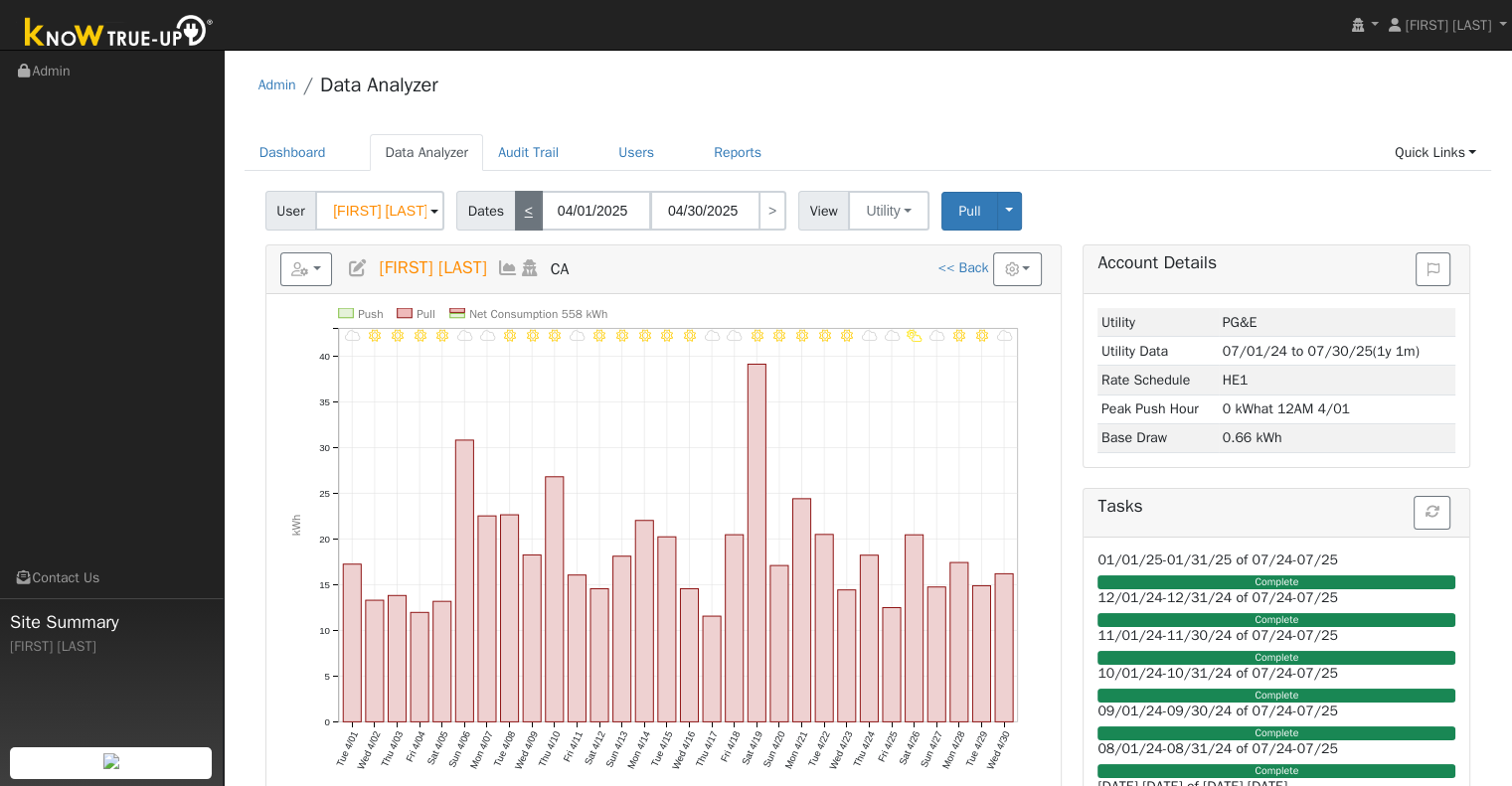 click on "<" at bounding box center (529, 211) 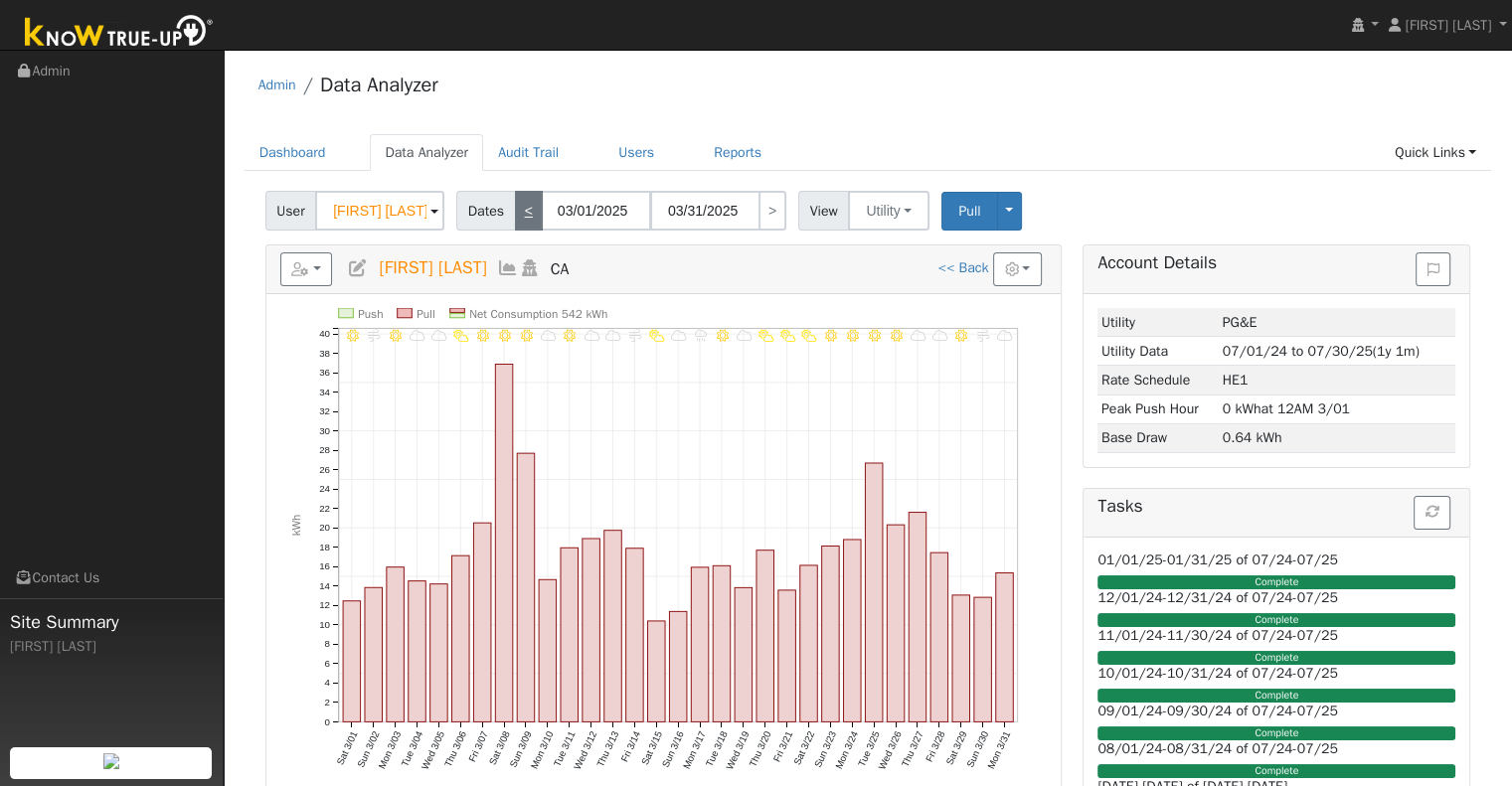 click on "<" at bounding box center [529, 211] 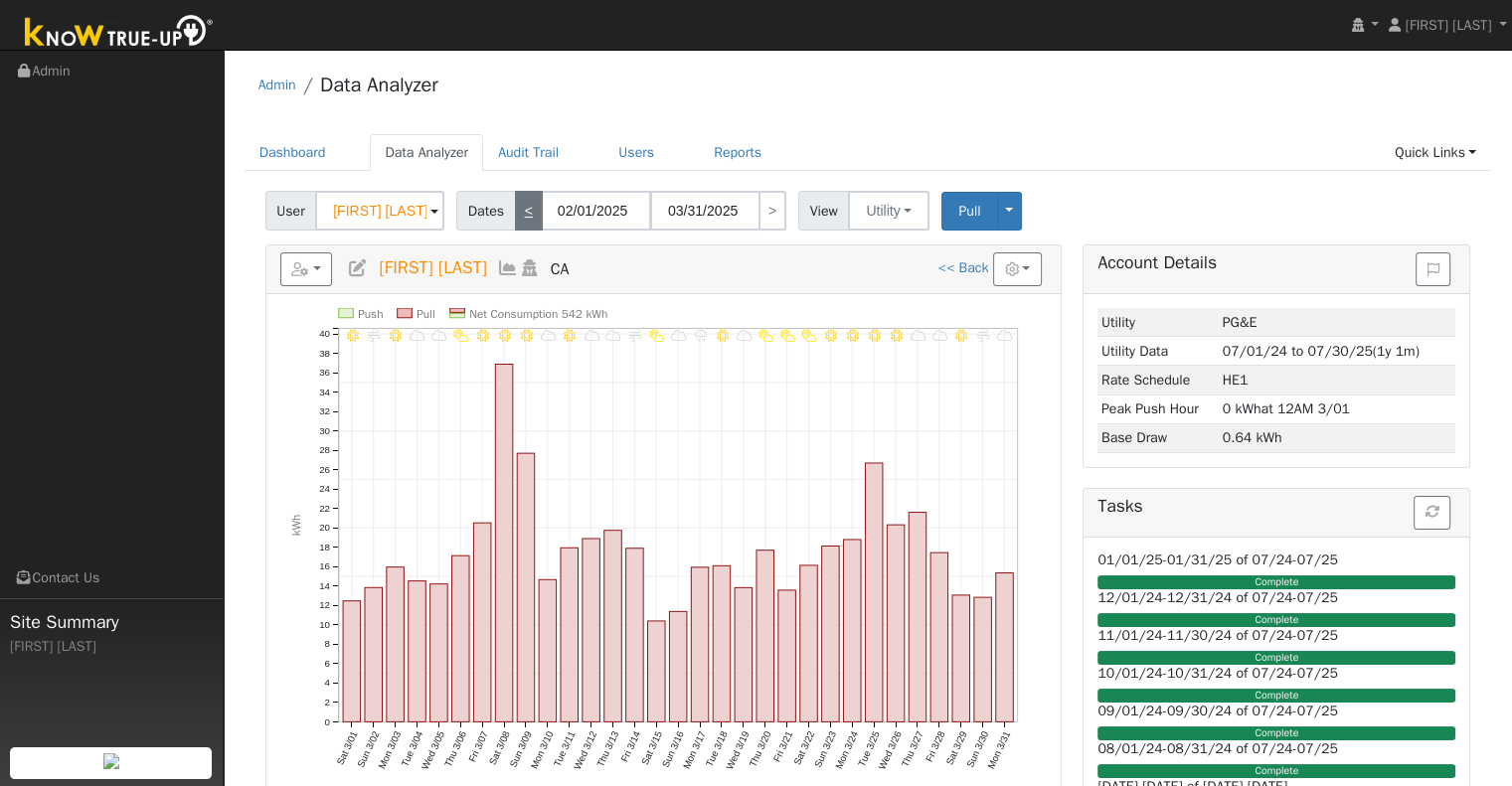 type on "02/28/2025" 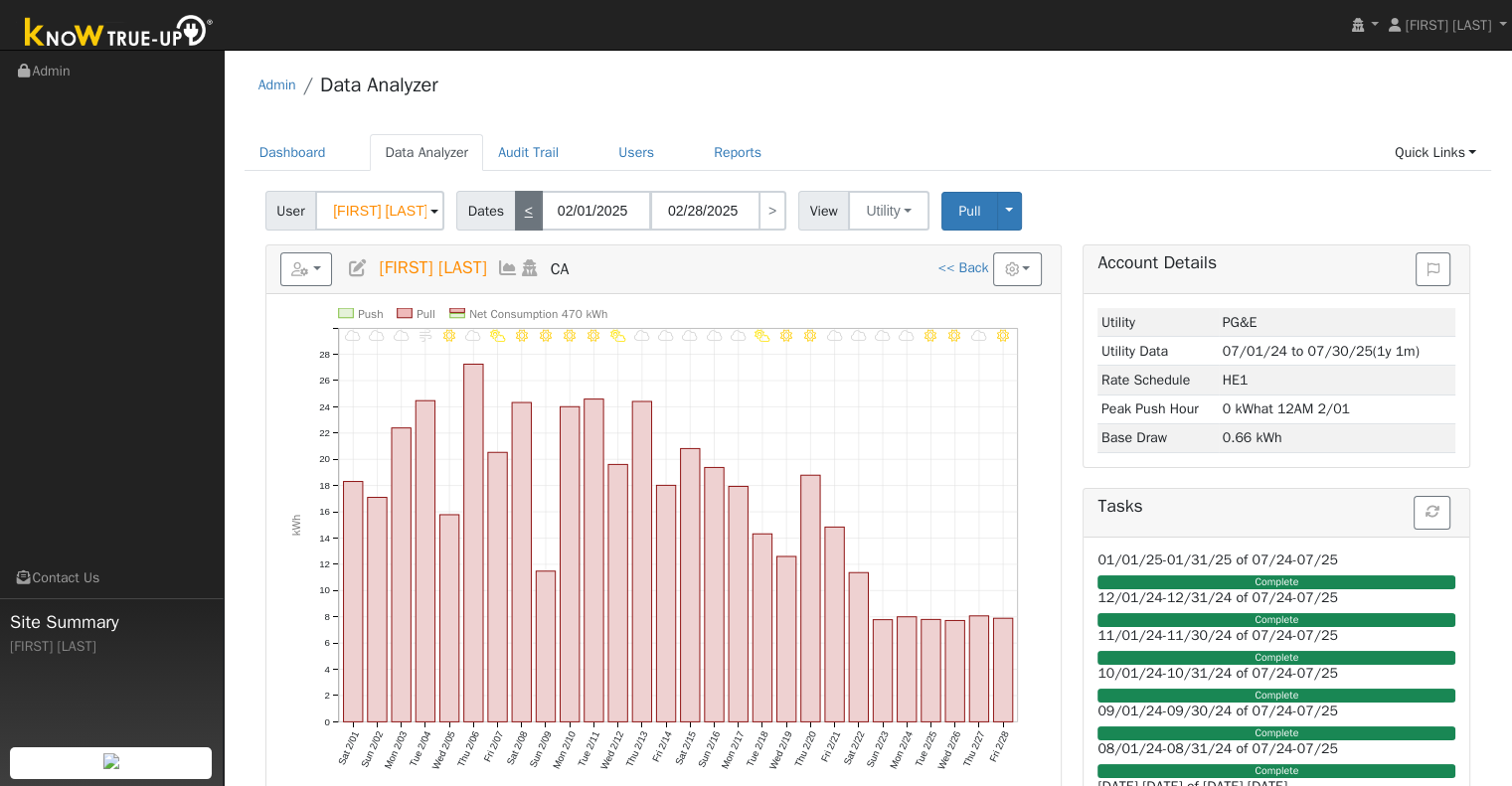click on "<" at bounding box center (529, 211) 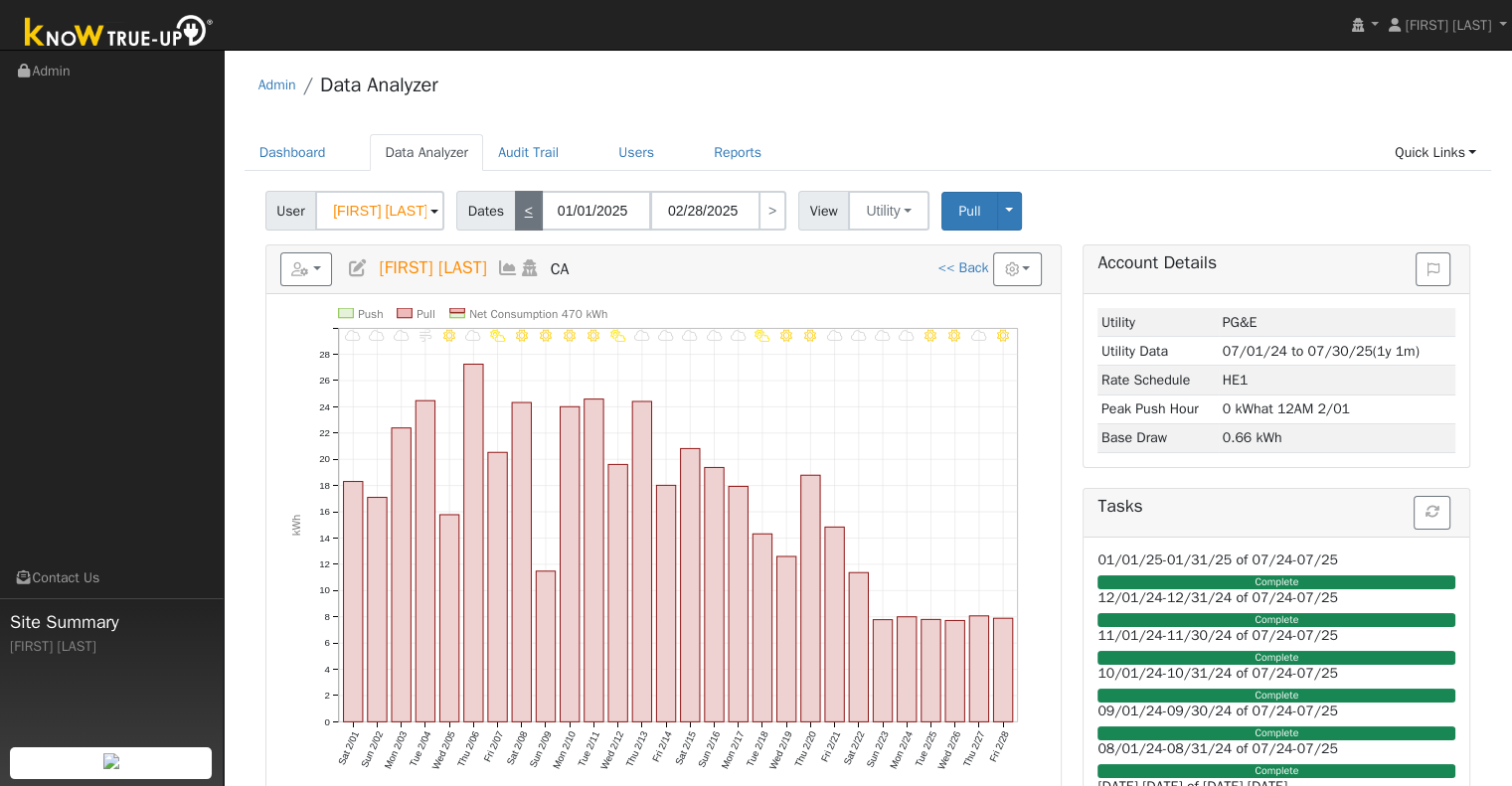 type on "01/31/2025" 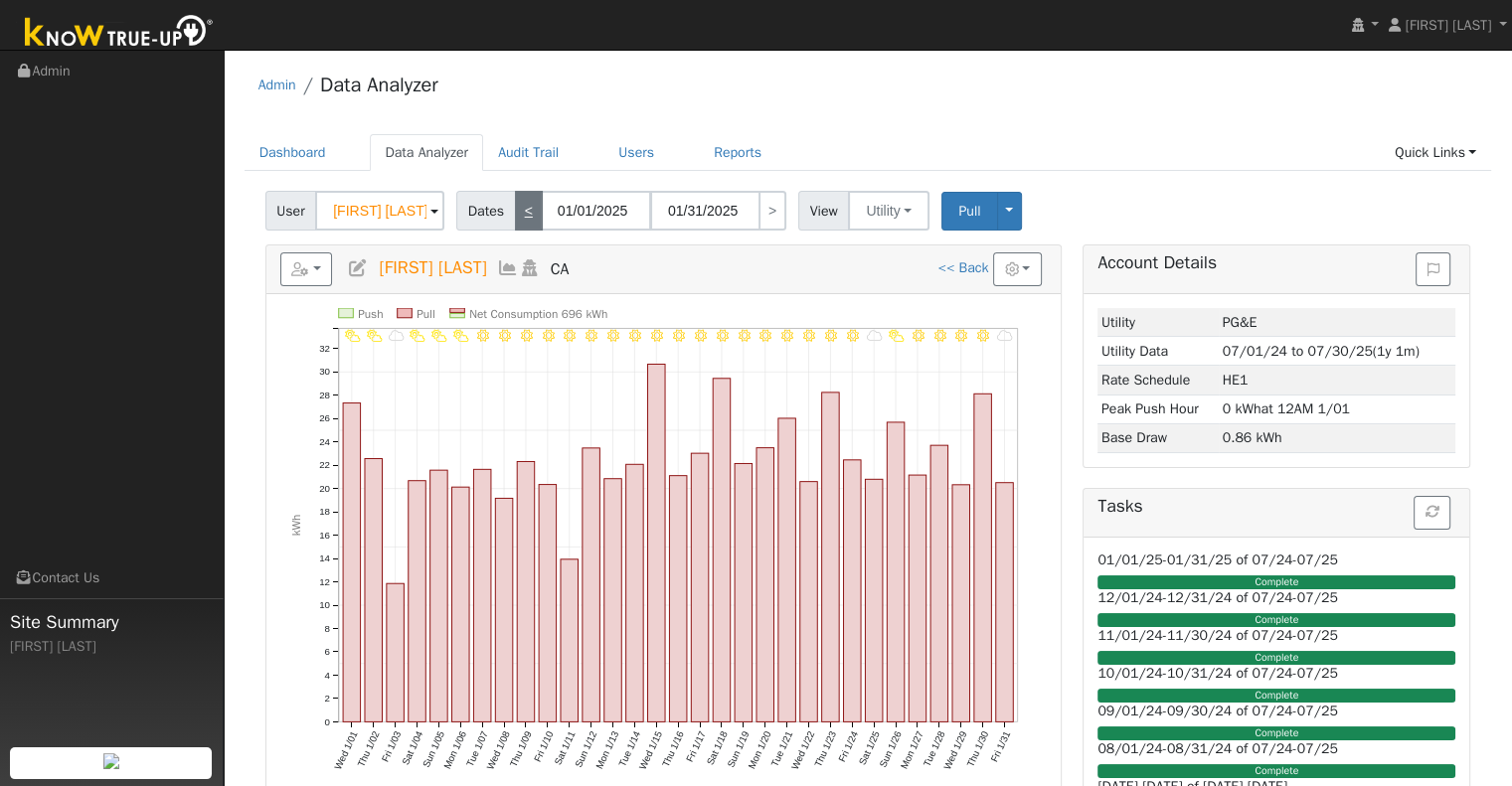 click on "<" at bounding box center [529, 211] 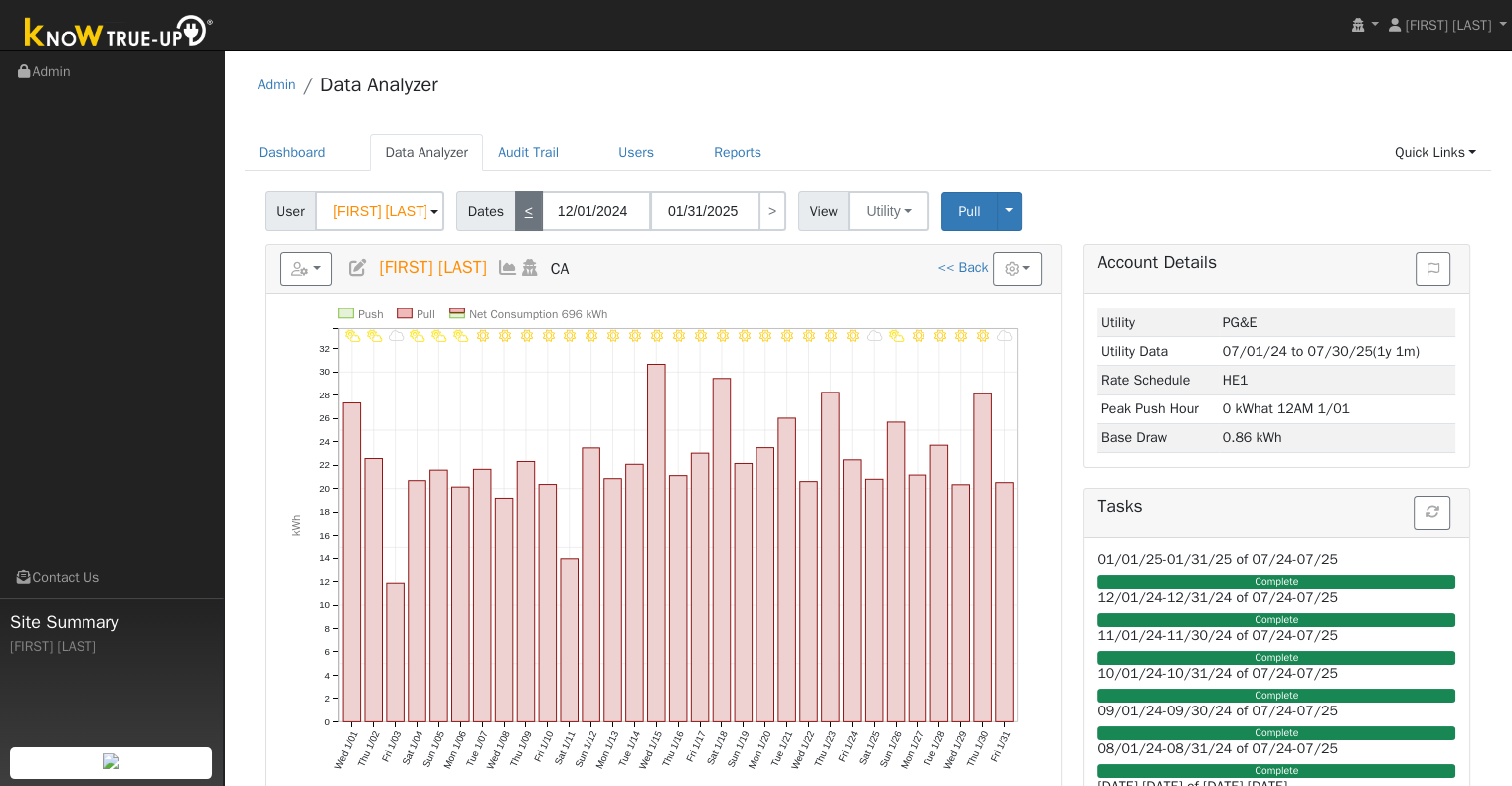 type on "12/31/2024" 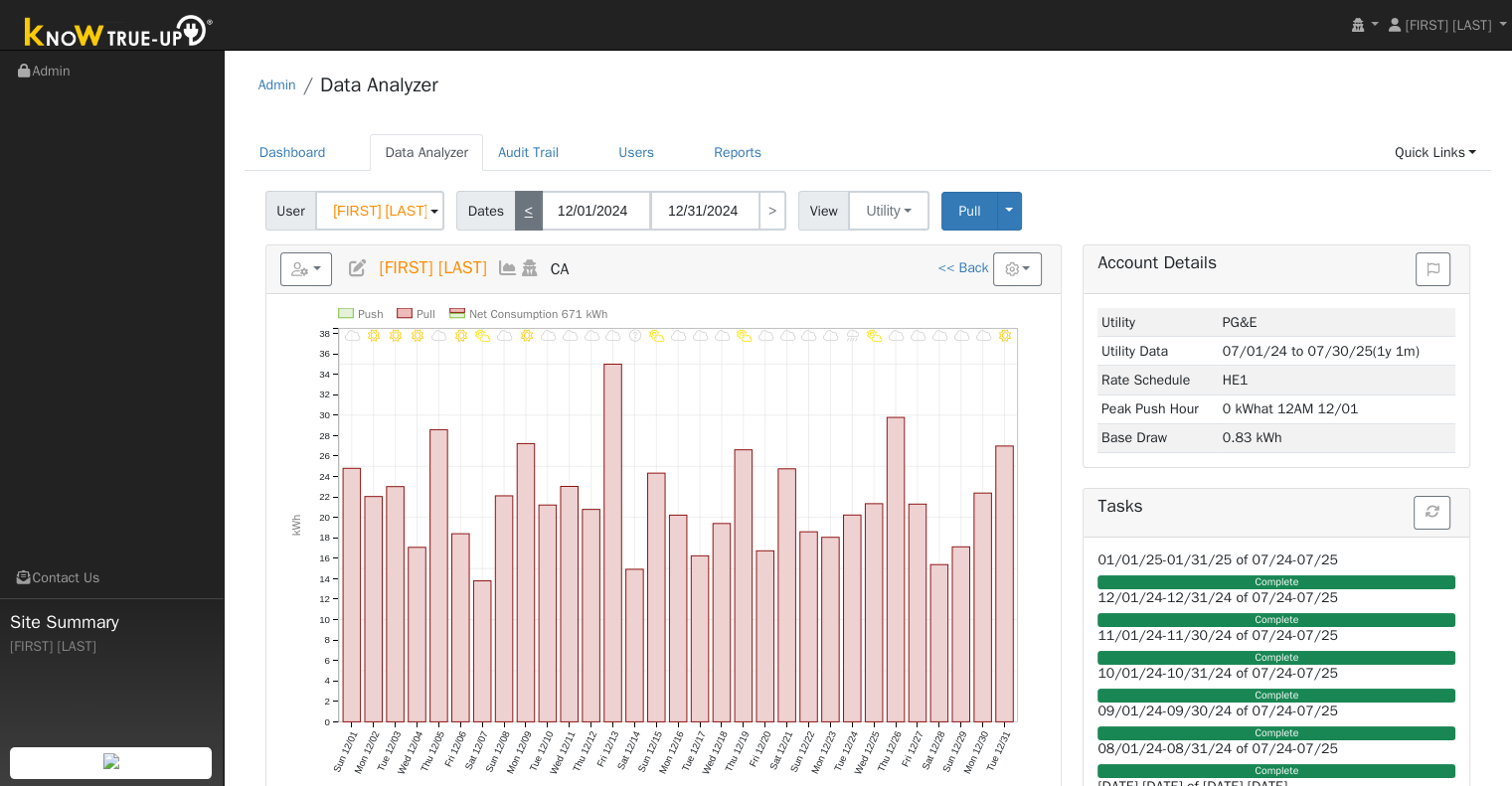 click on "<" at bounding box center (529, 211) 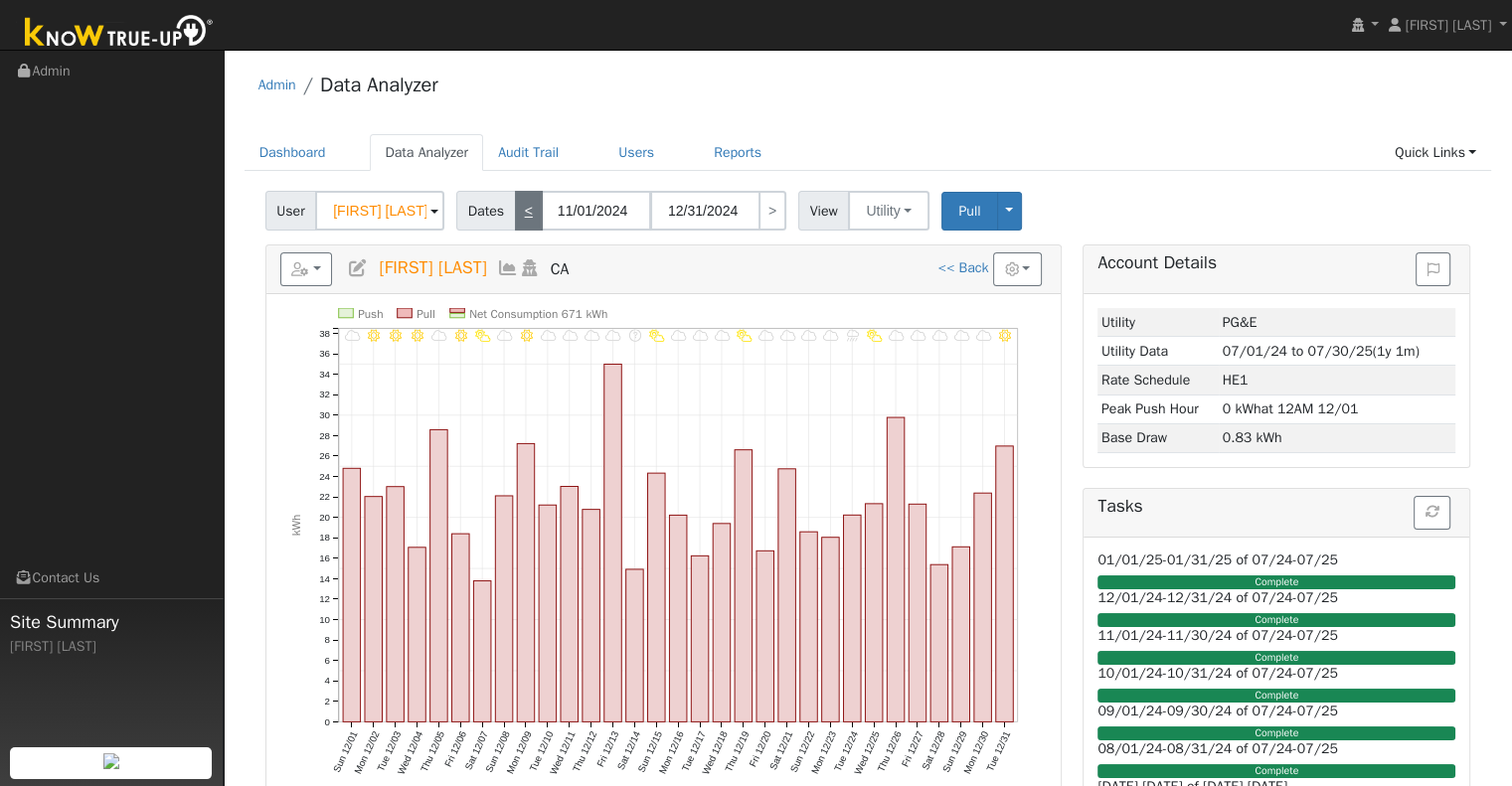type on "11/30/2024" 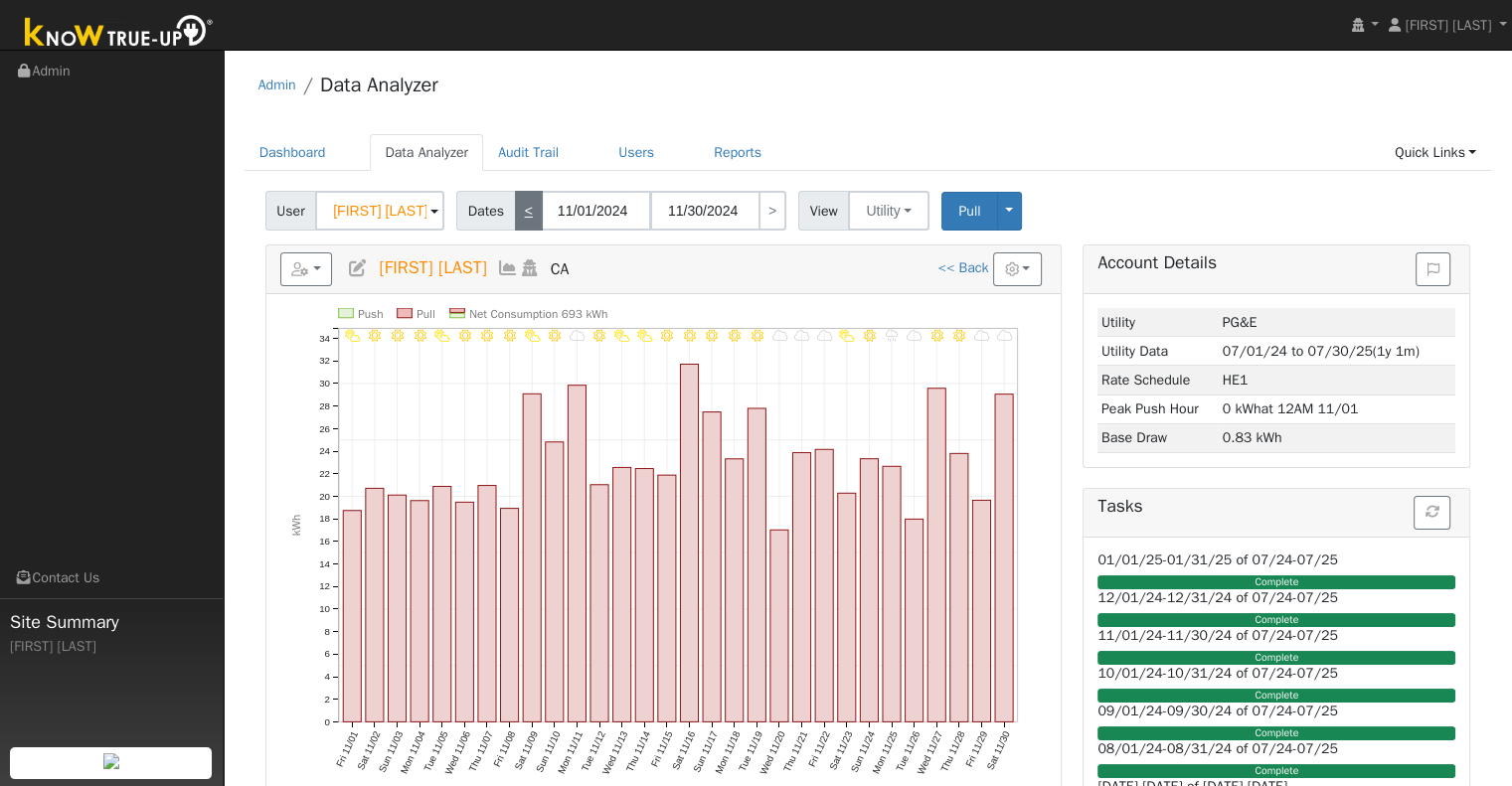 click on "<" at bounding box center (529, 211) 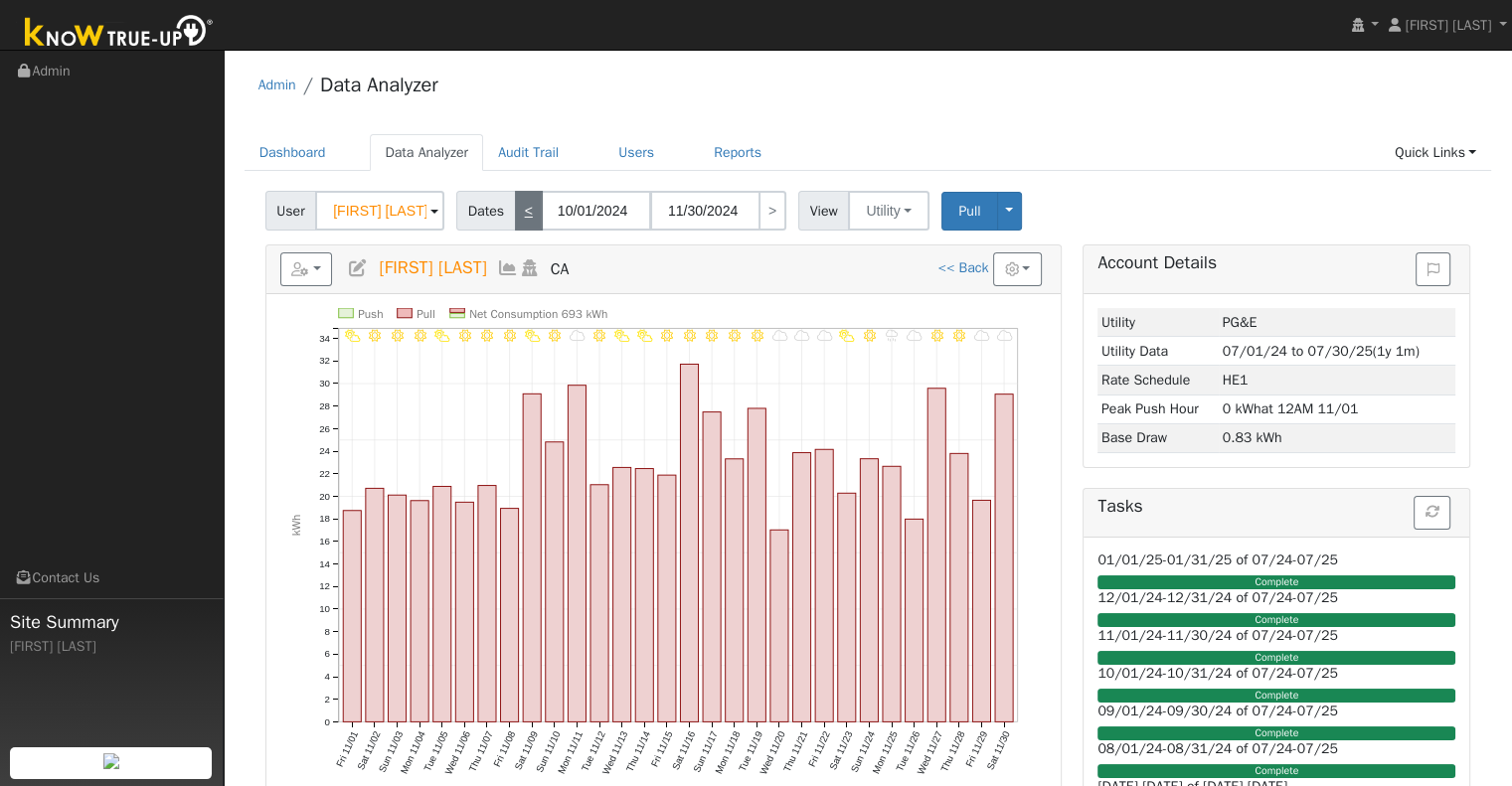 type on "10/31/2024" 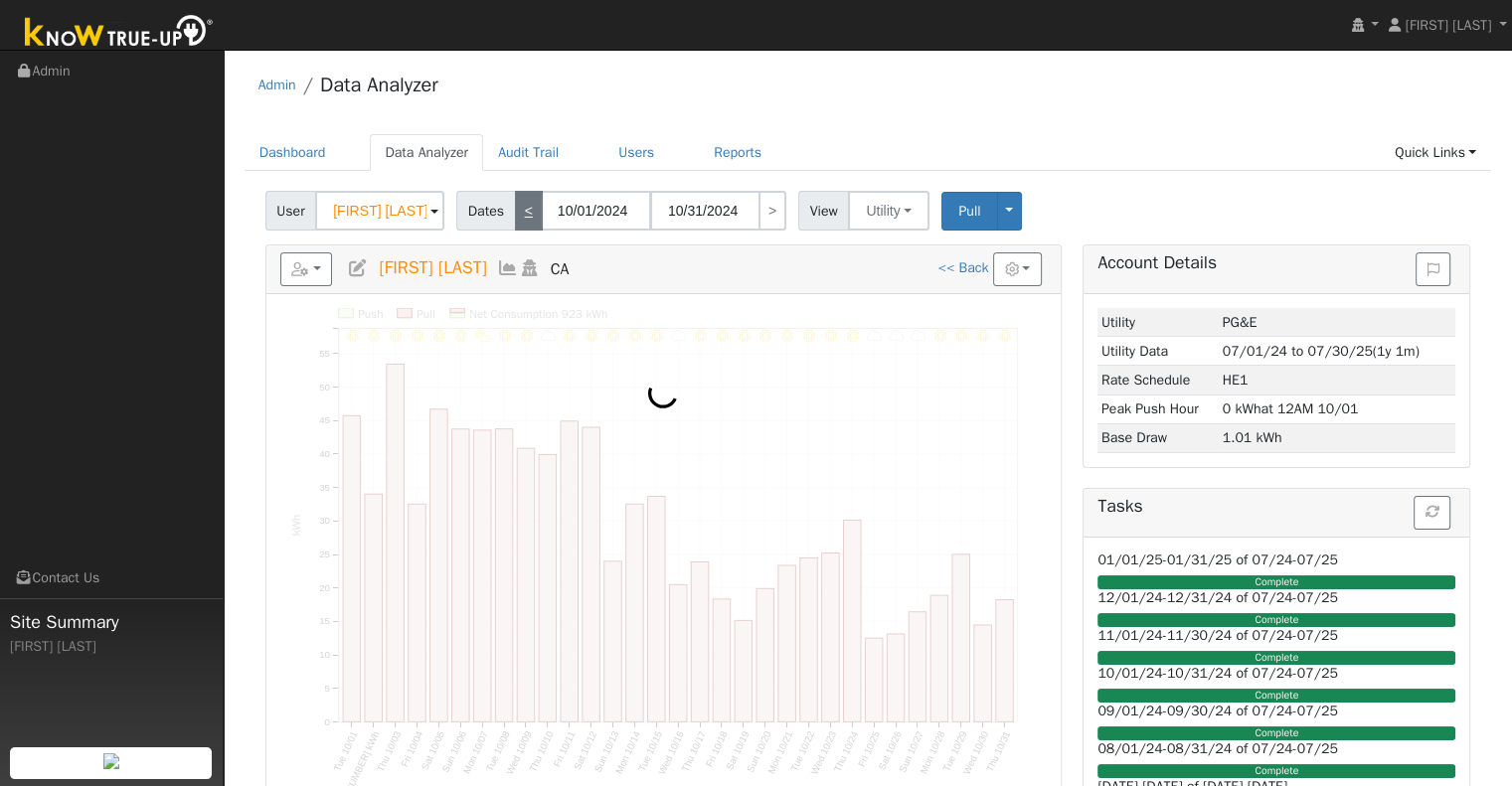 click on "<" at bounding box center [529, 211] 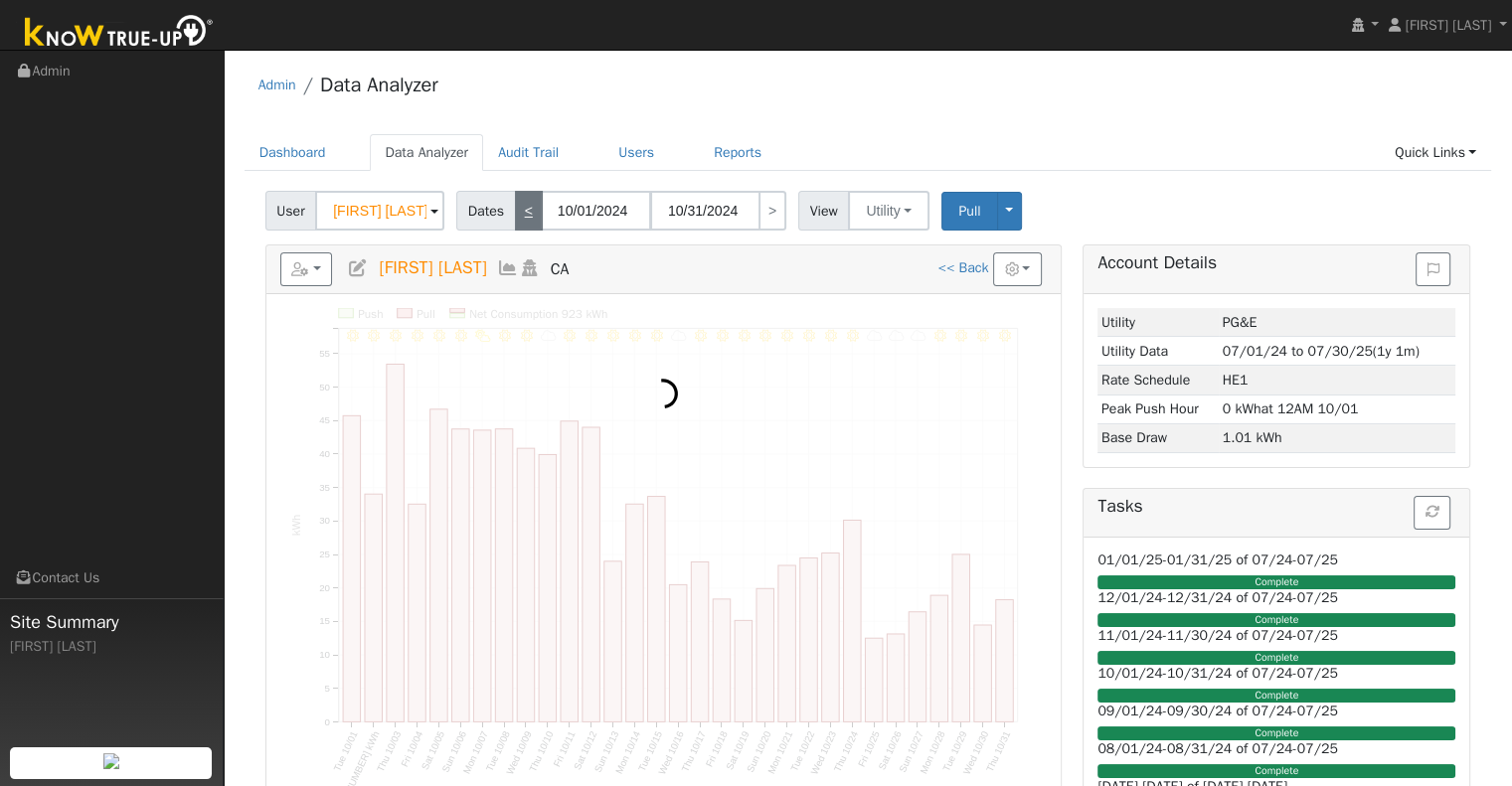 type on "09/01/2024" 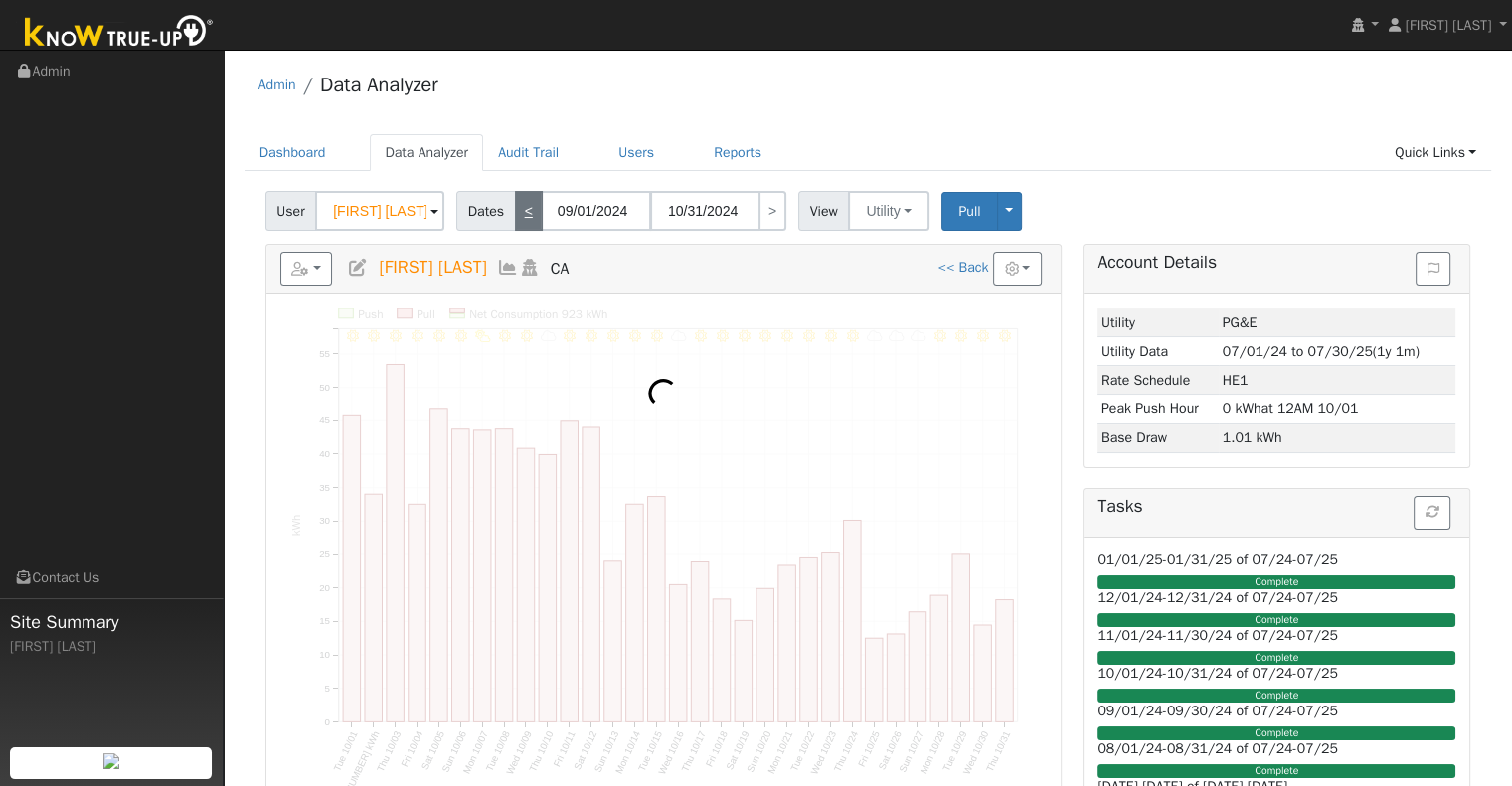 type on "09/30/2024" 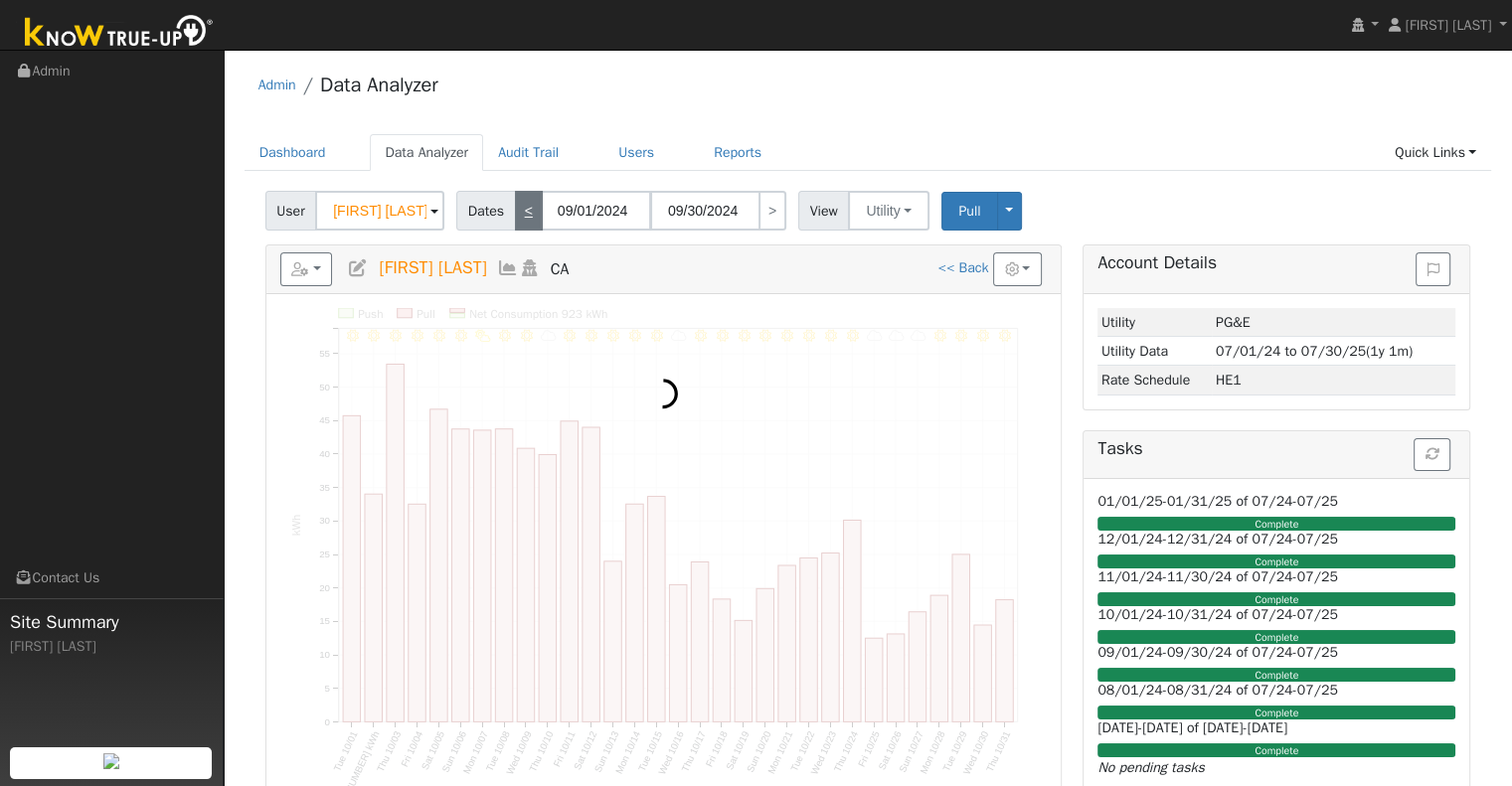 click on "<" at bounding box center (529, 211) 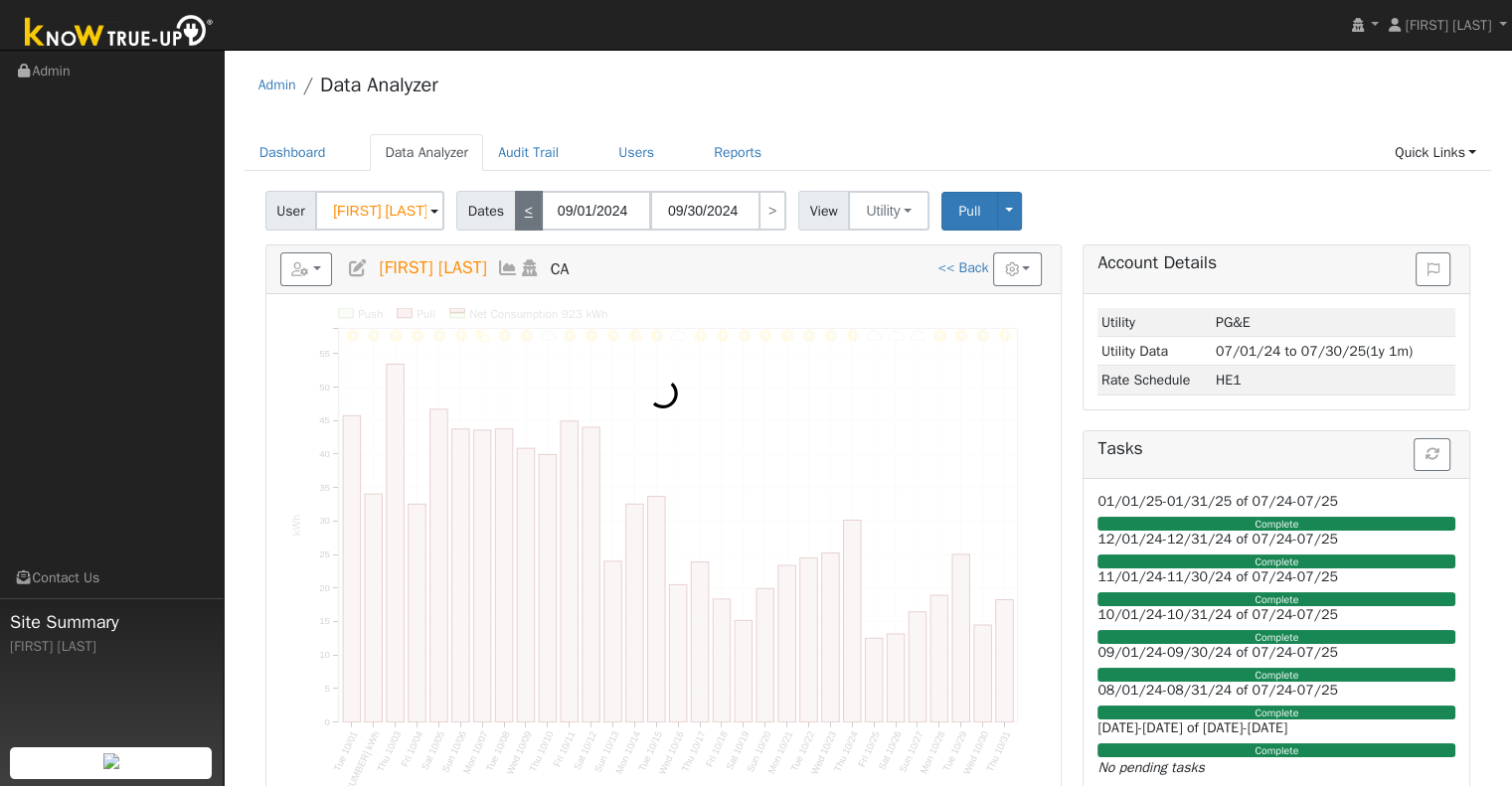 type on "08/01/2024" 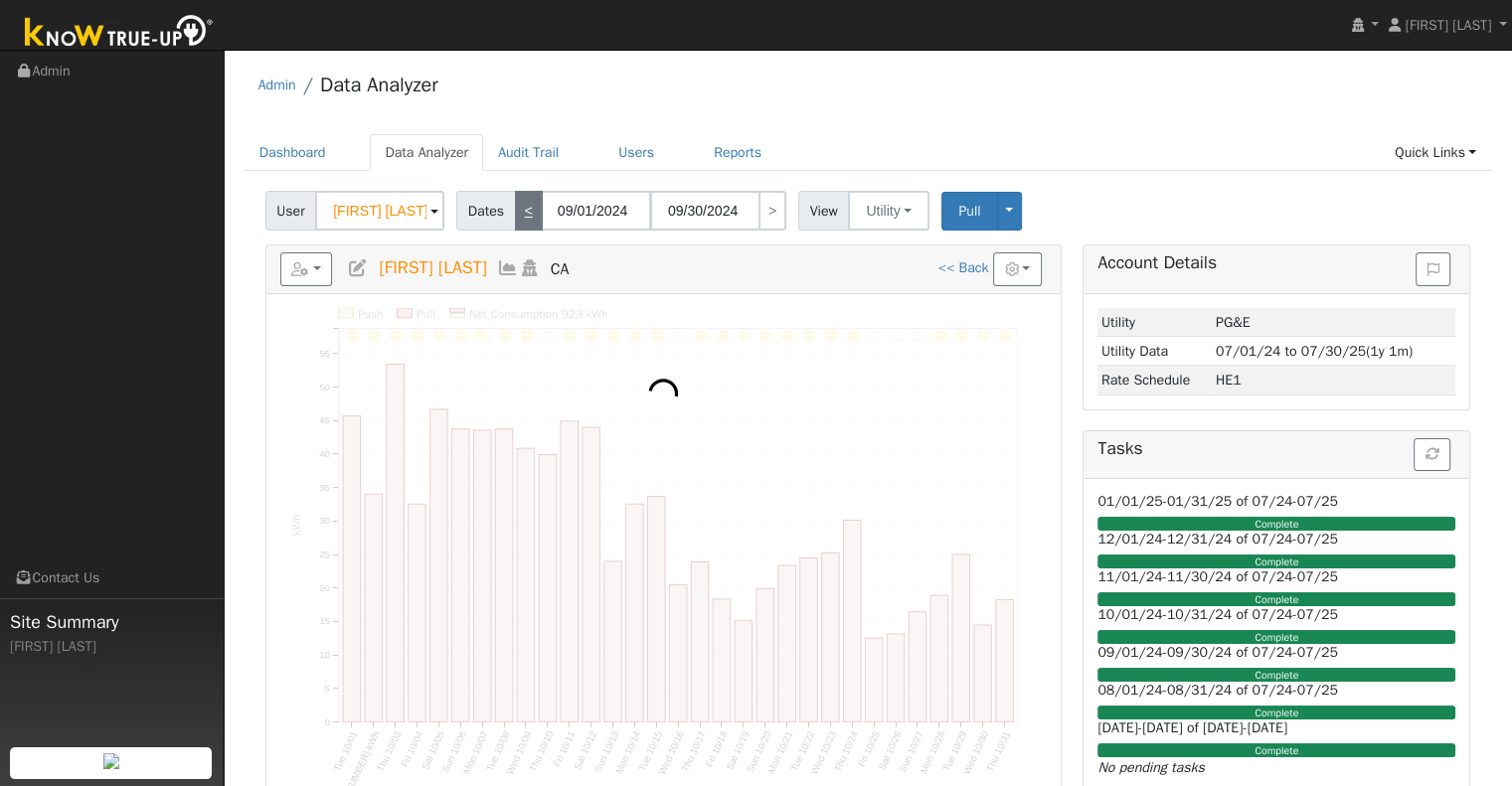type on "08/31/2024" 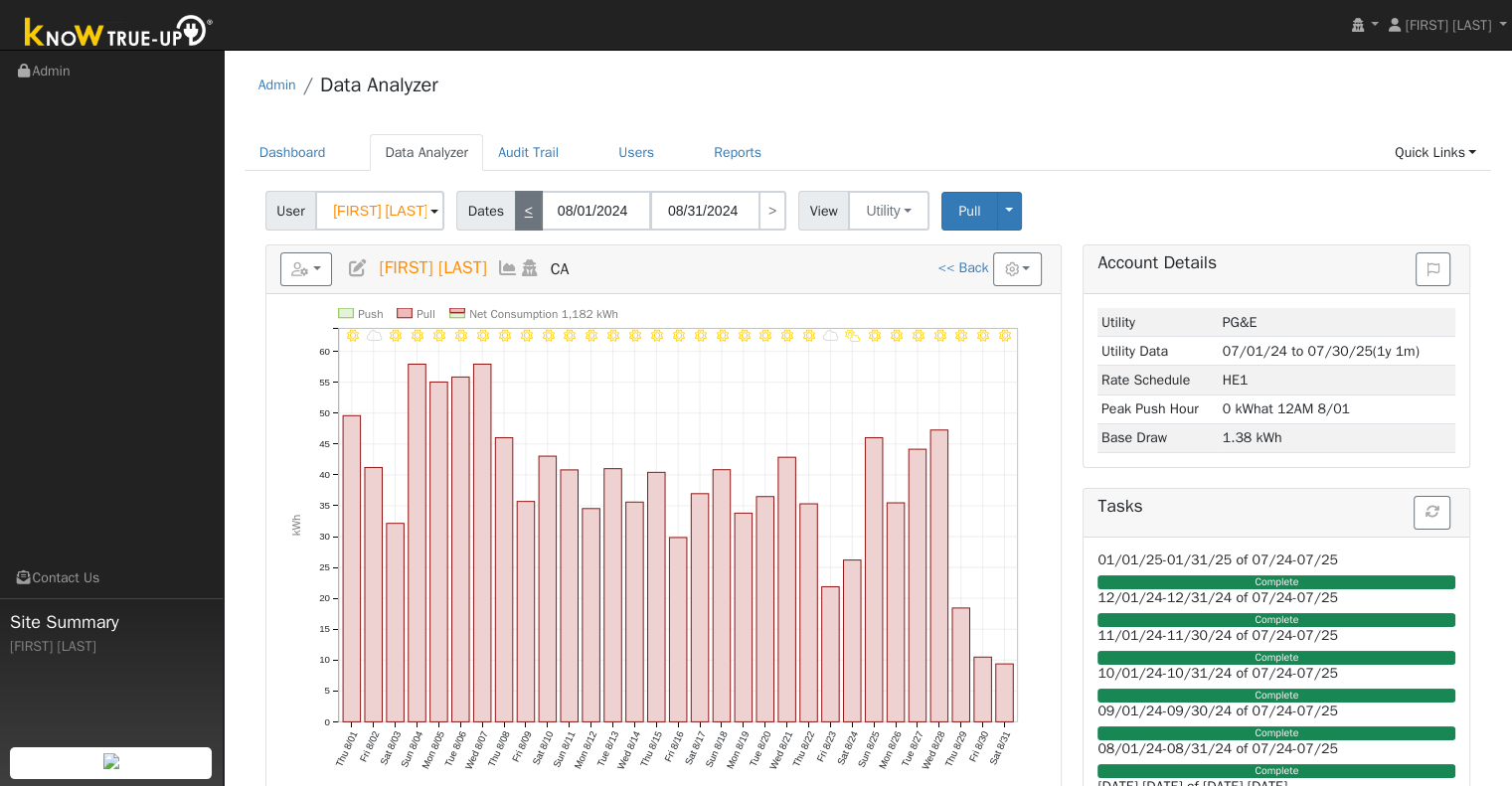 click on "<" at bounding box center (529, 211) 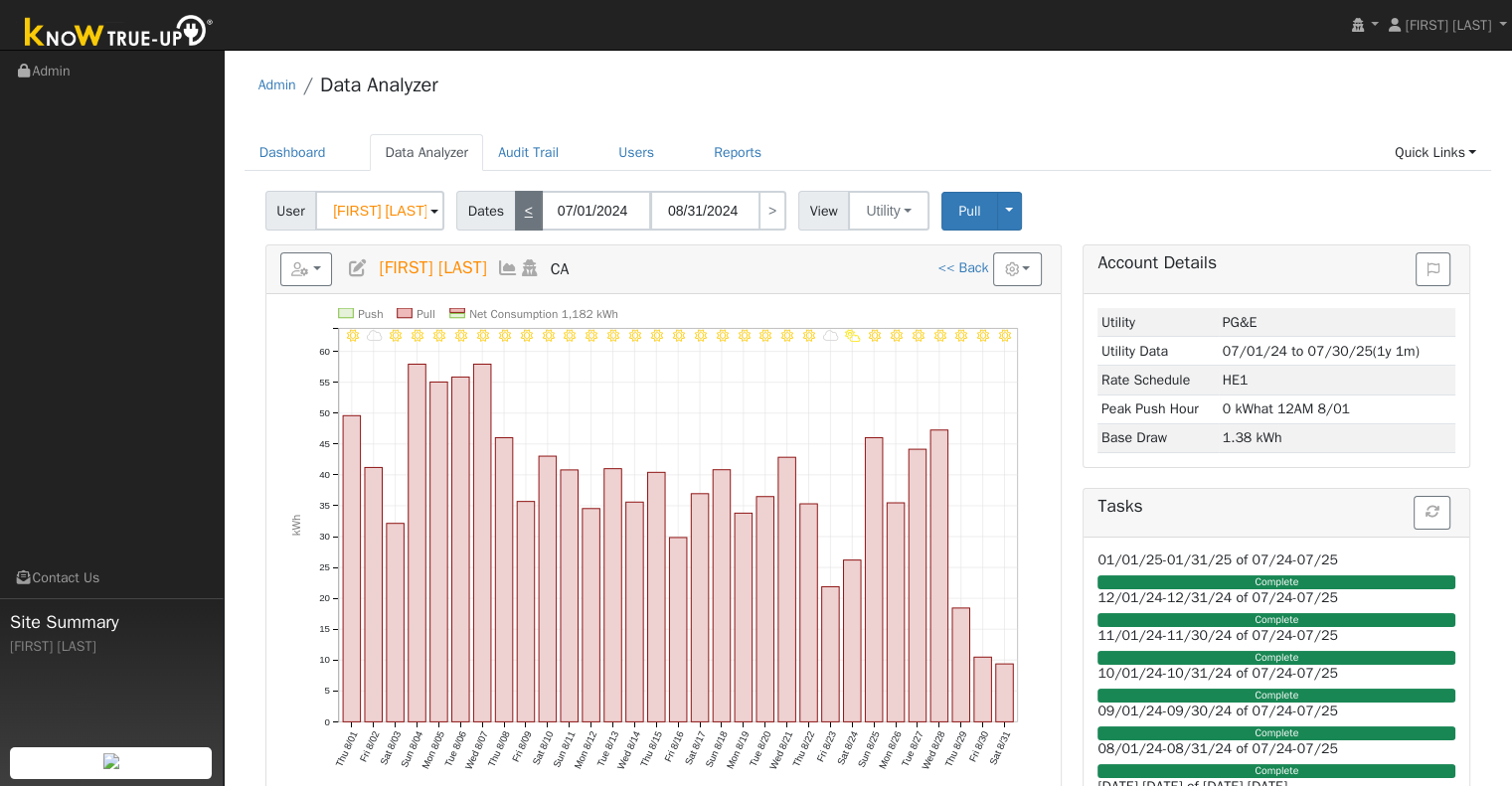 type on "07/31/2024" 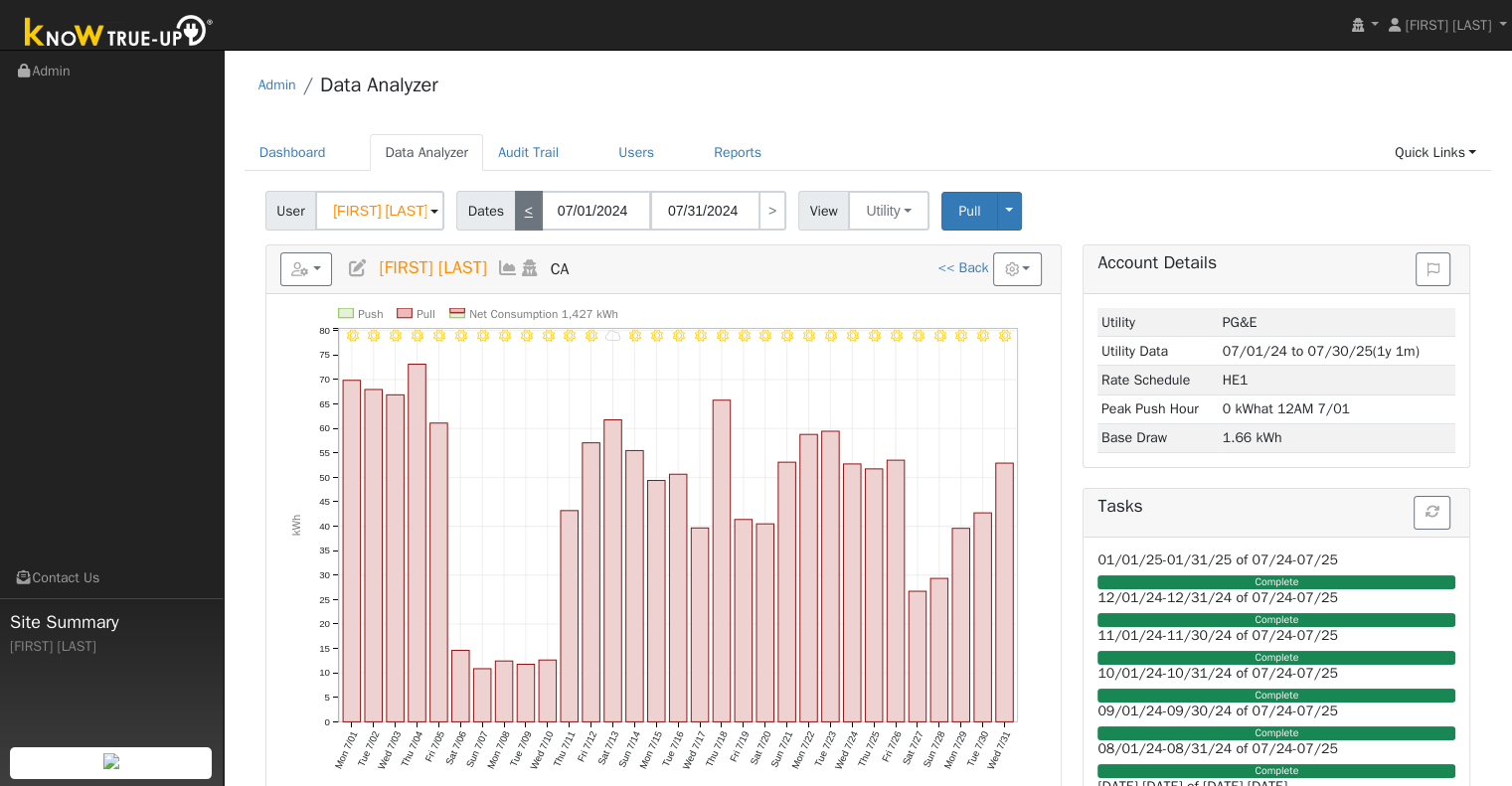 click on "<" at bounding box center (529, 211) 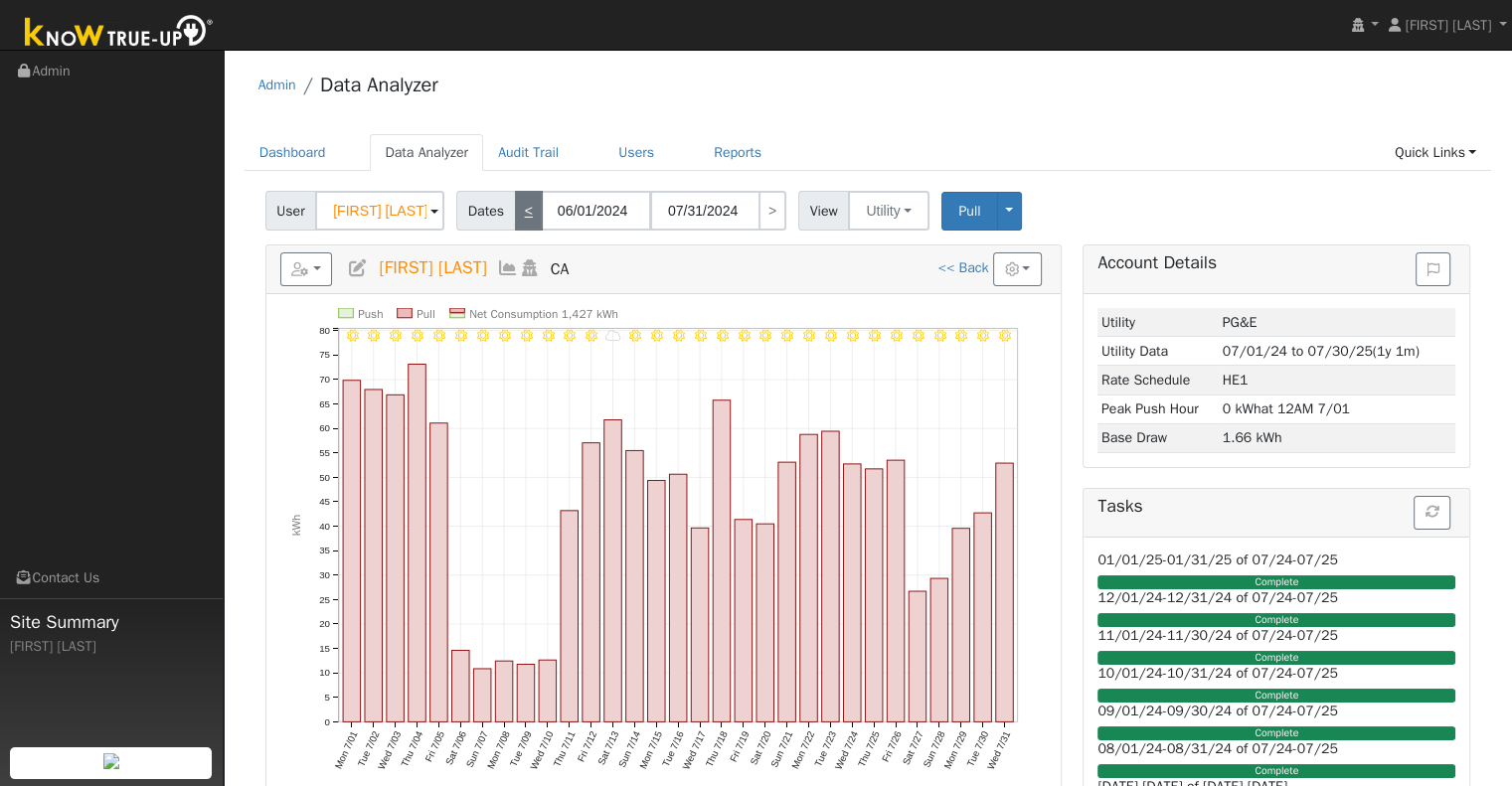 type on "06/30/2024" 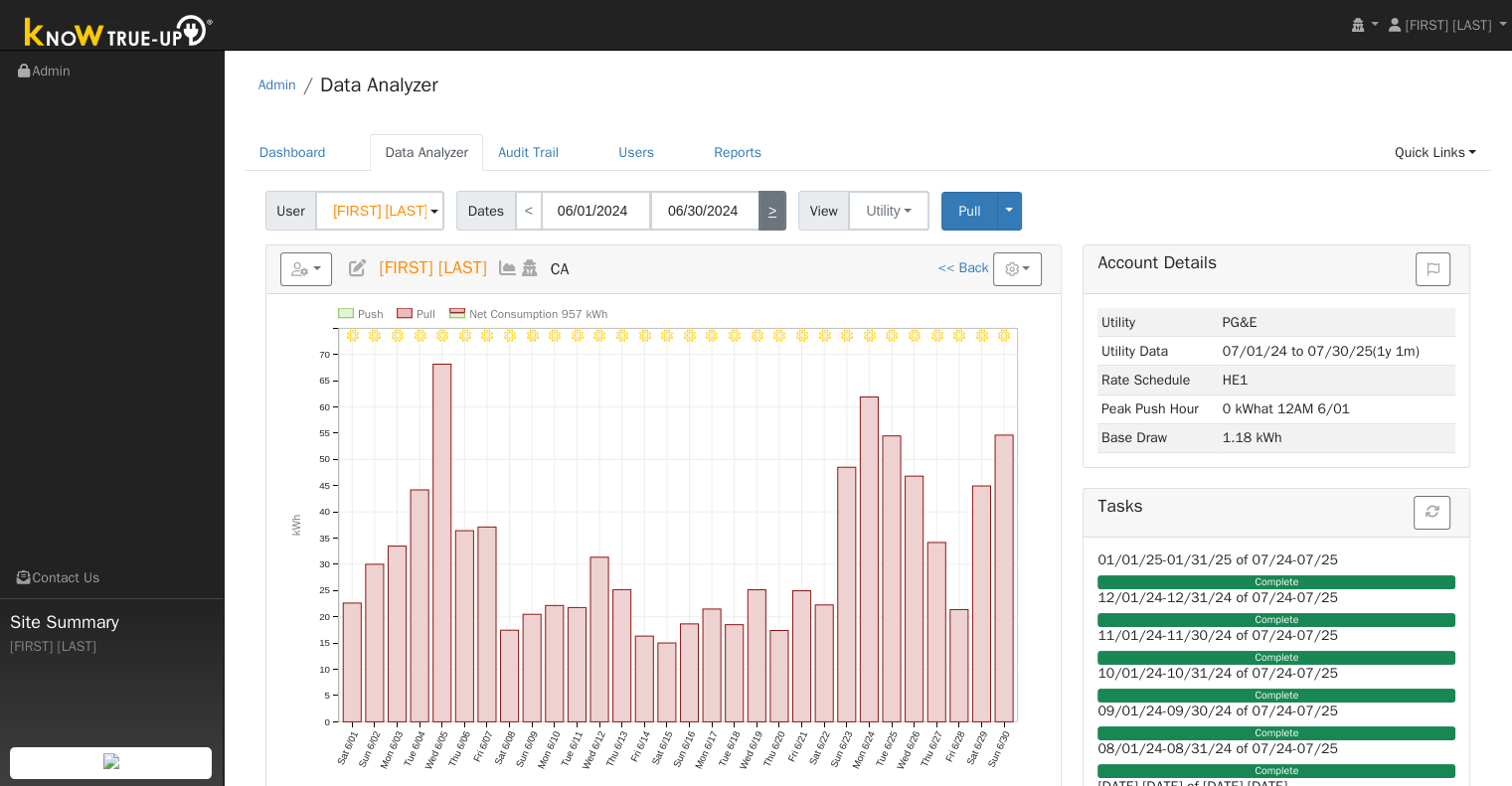 click on ">" at bounding box center [772, 211] 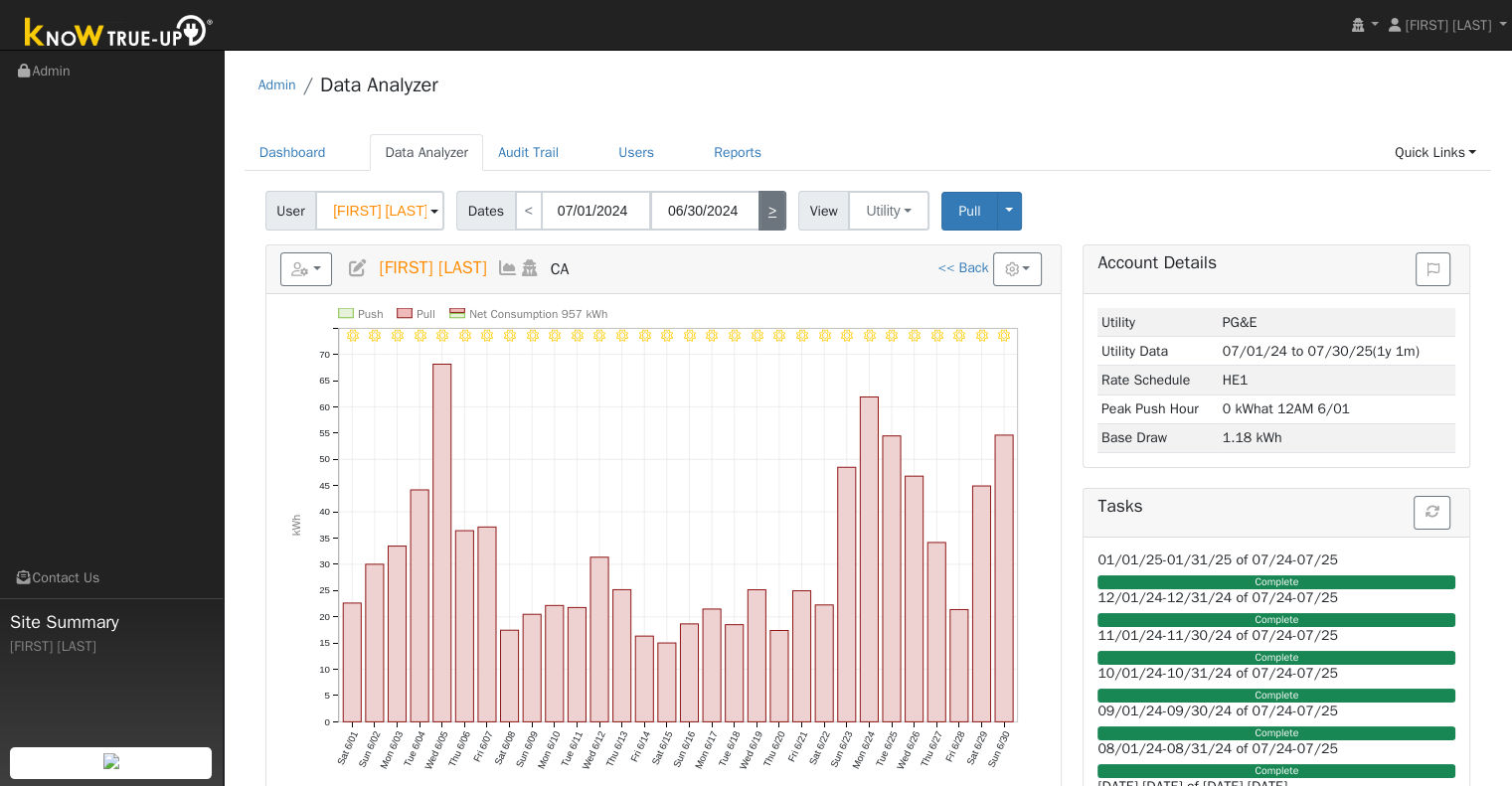 type on "07/31/2024" 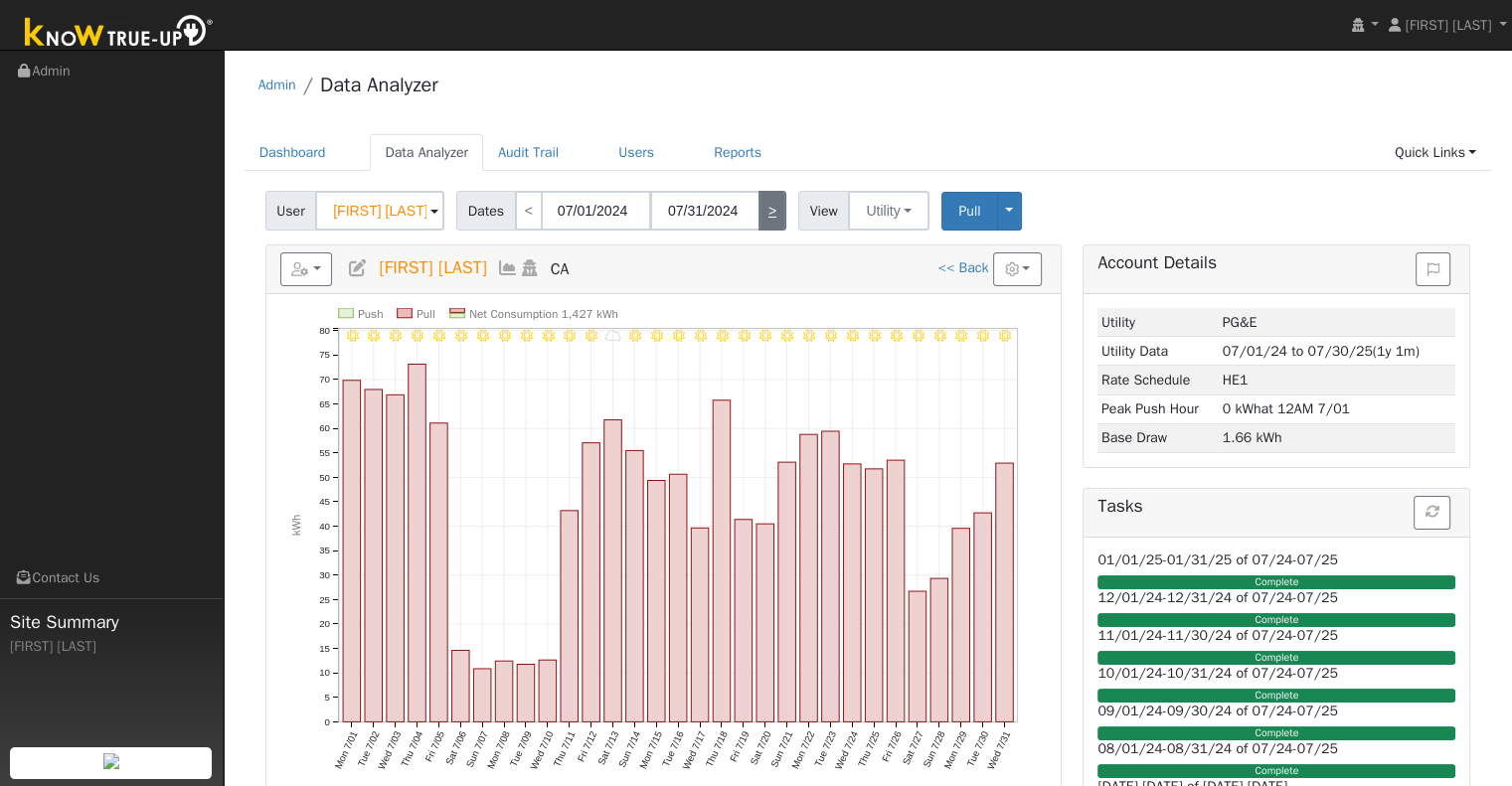 click on ">" at bounding box center [772, 211] 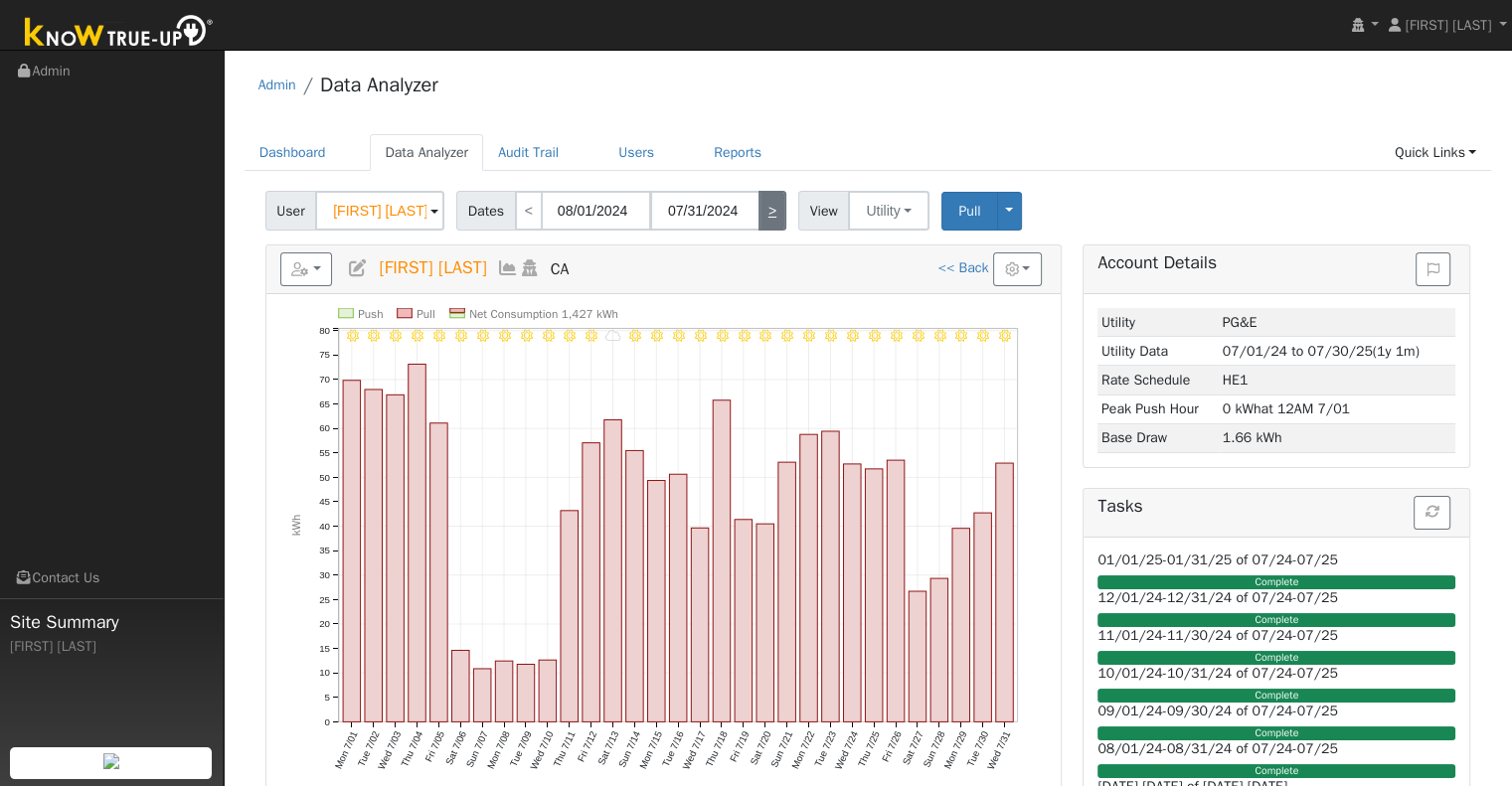type on "08/31/2024" 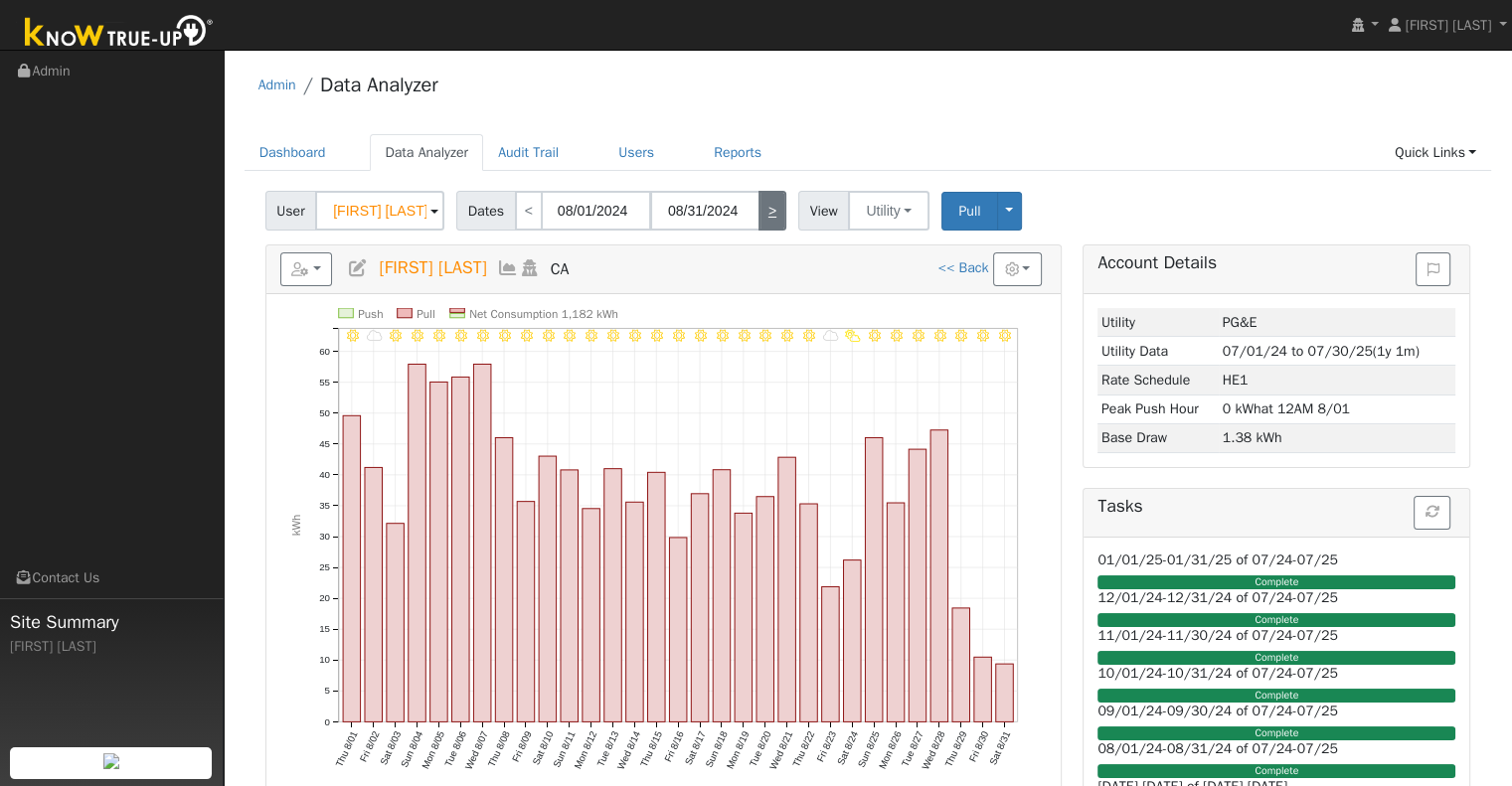click on ">" at bounding box center [772, 211] 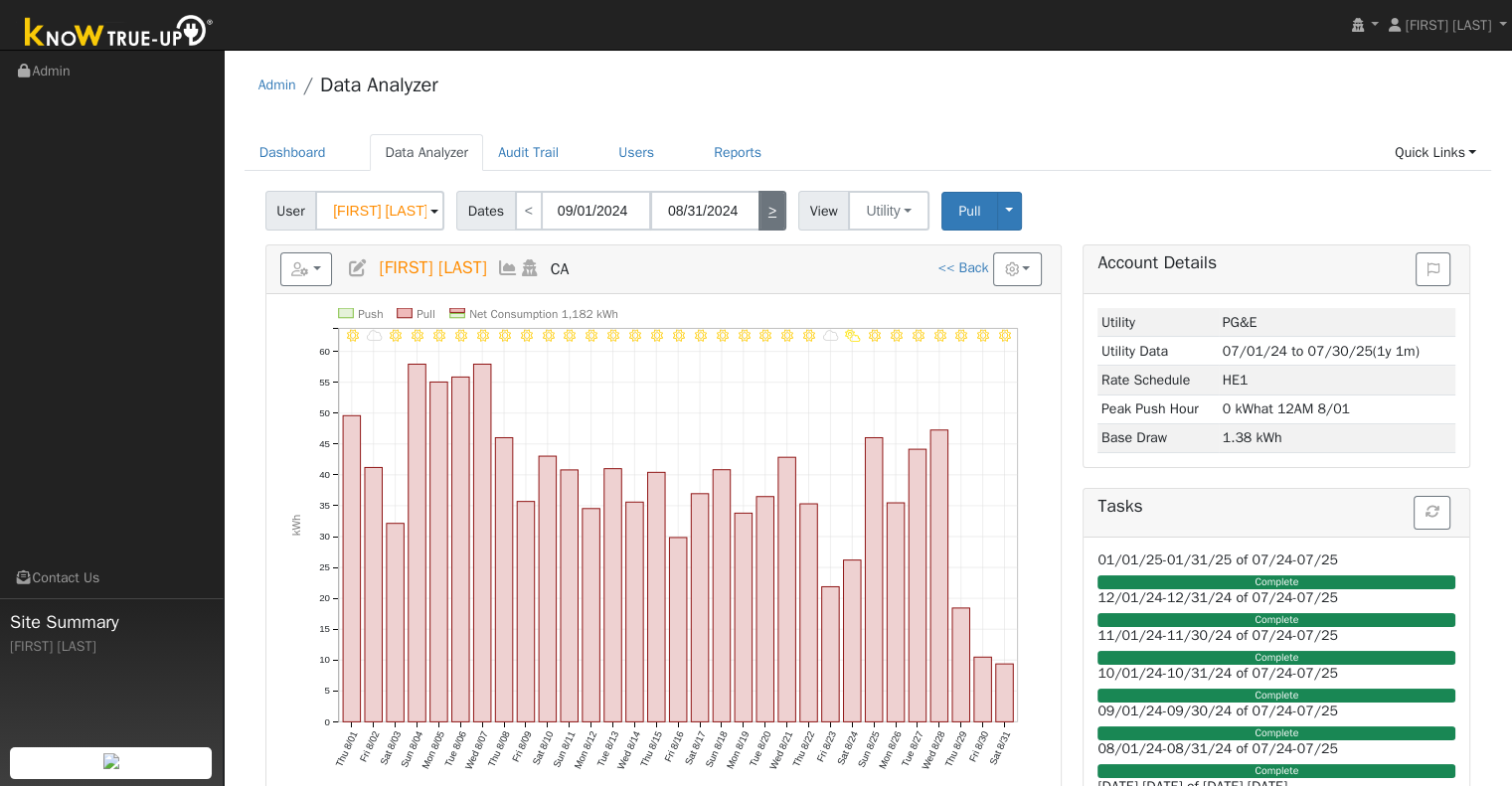 type on "09/30/2024" 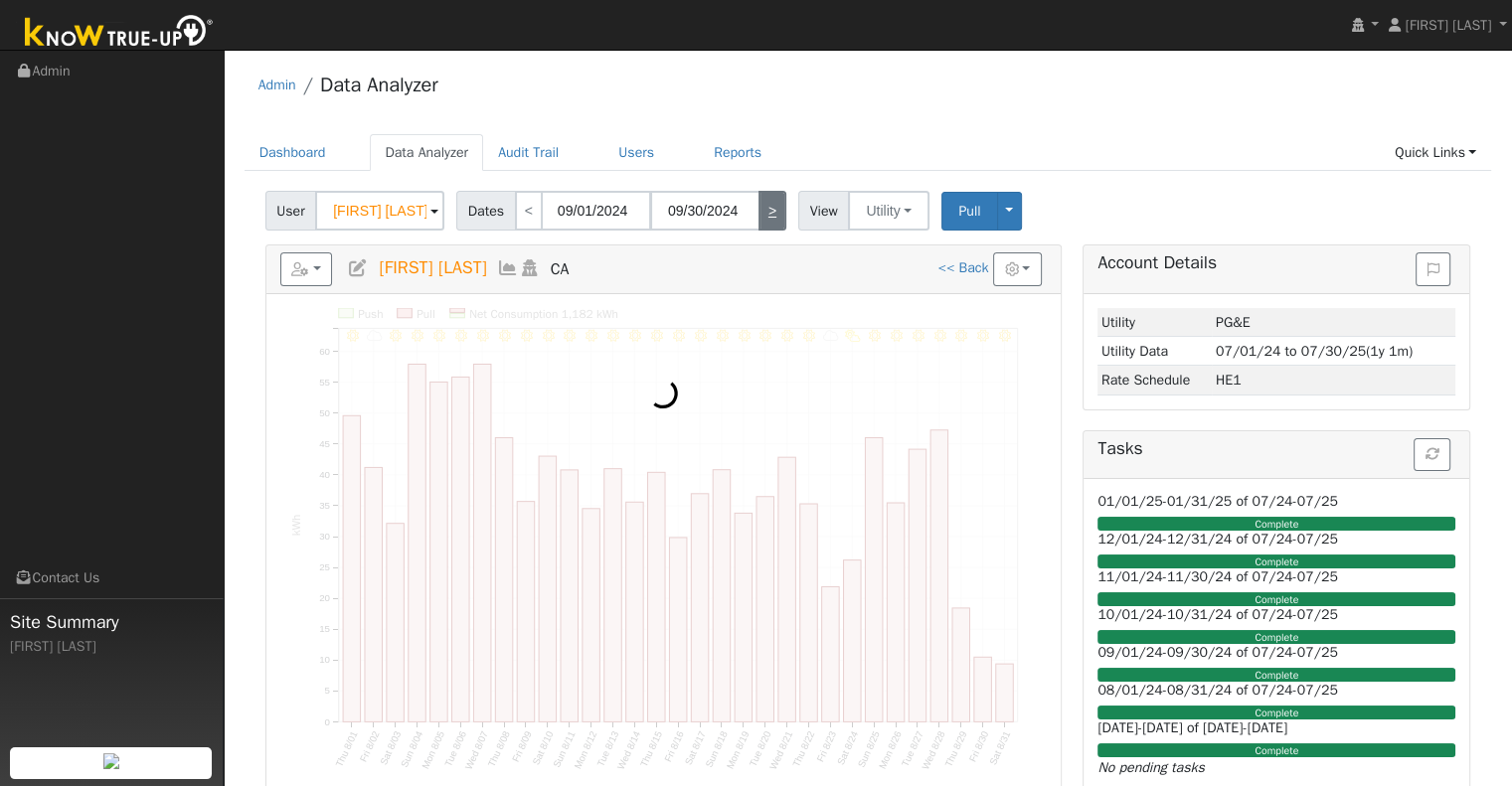 click on ">" at bounding box center (772, 211) 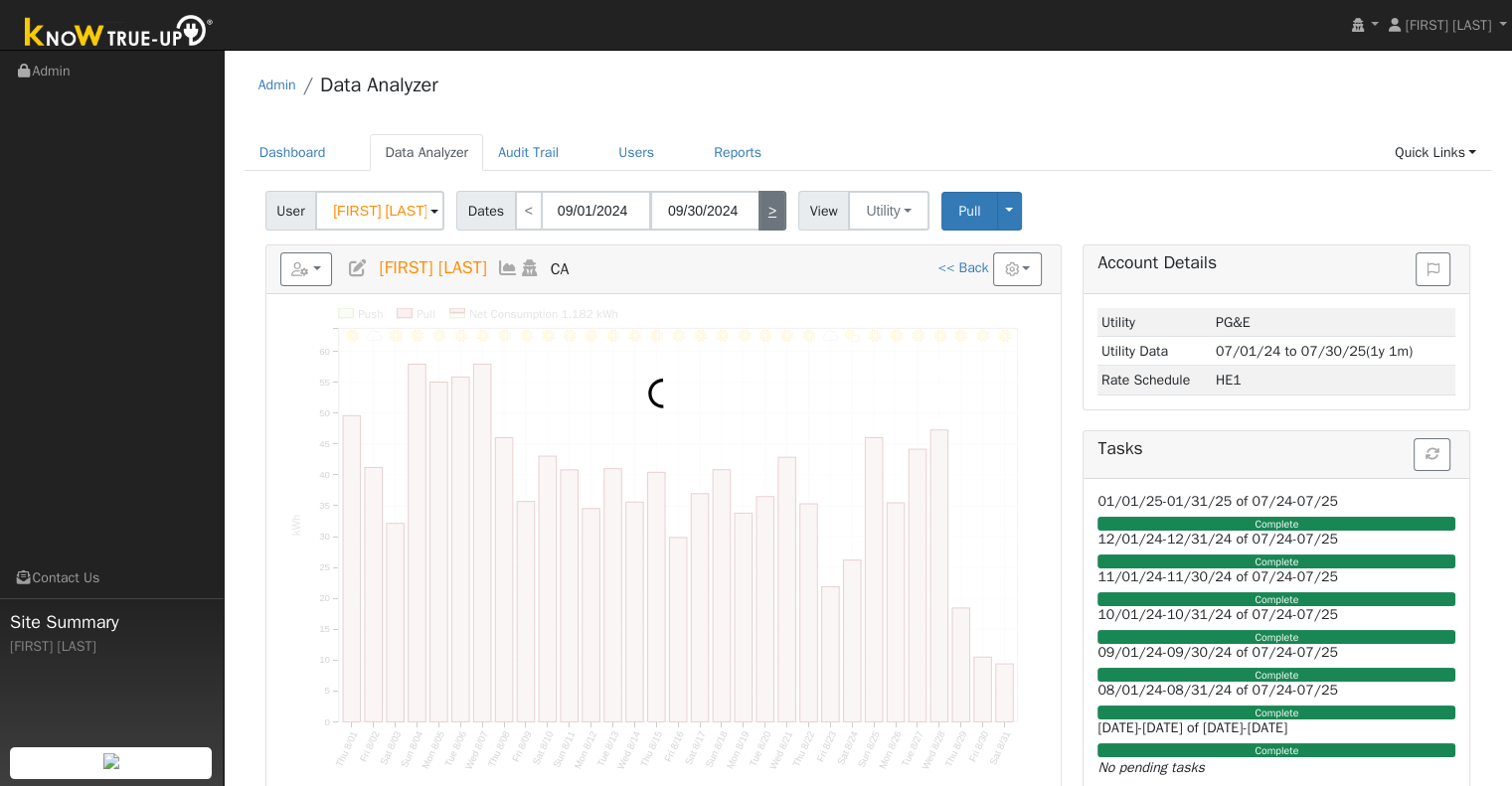 type on "10/01/2024" 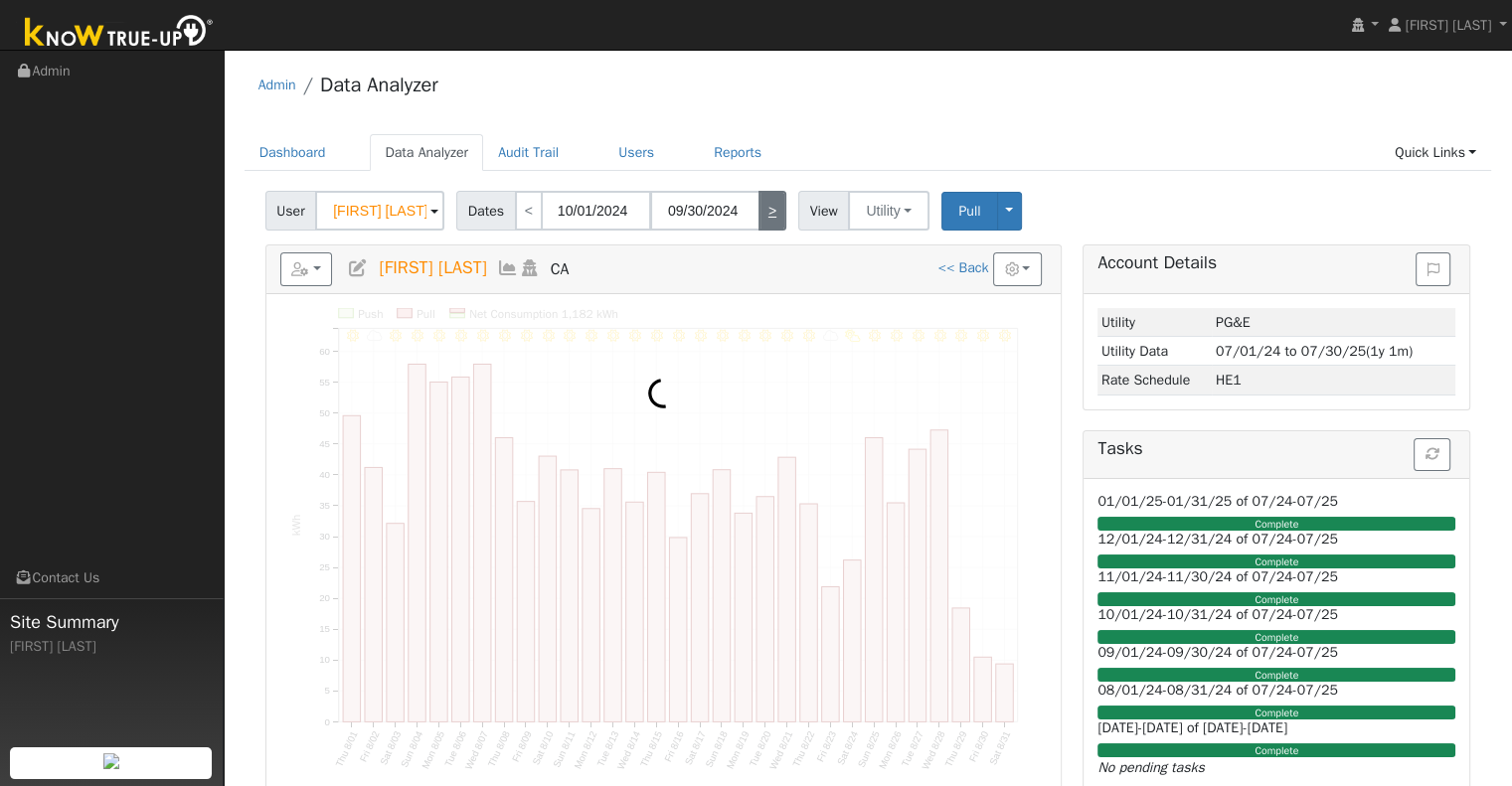 type on "10/31/2024" 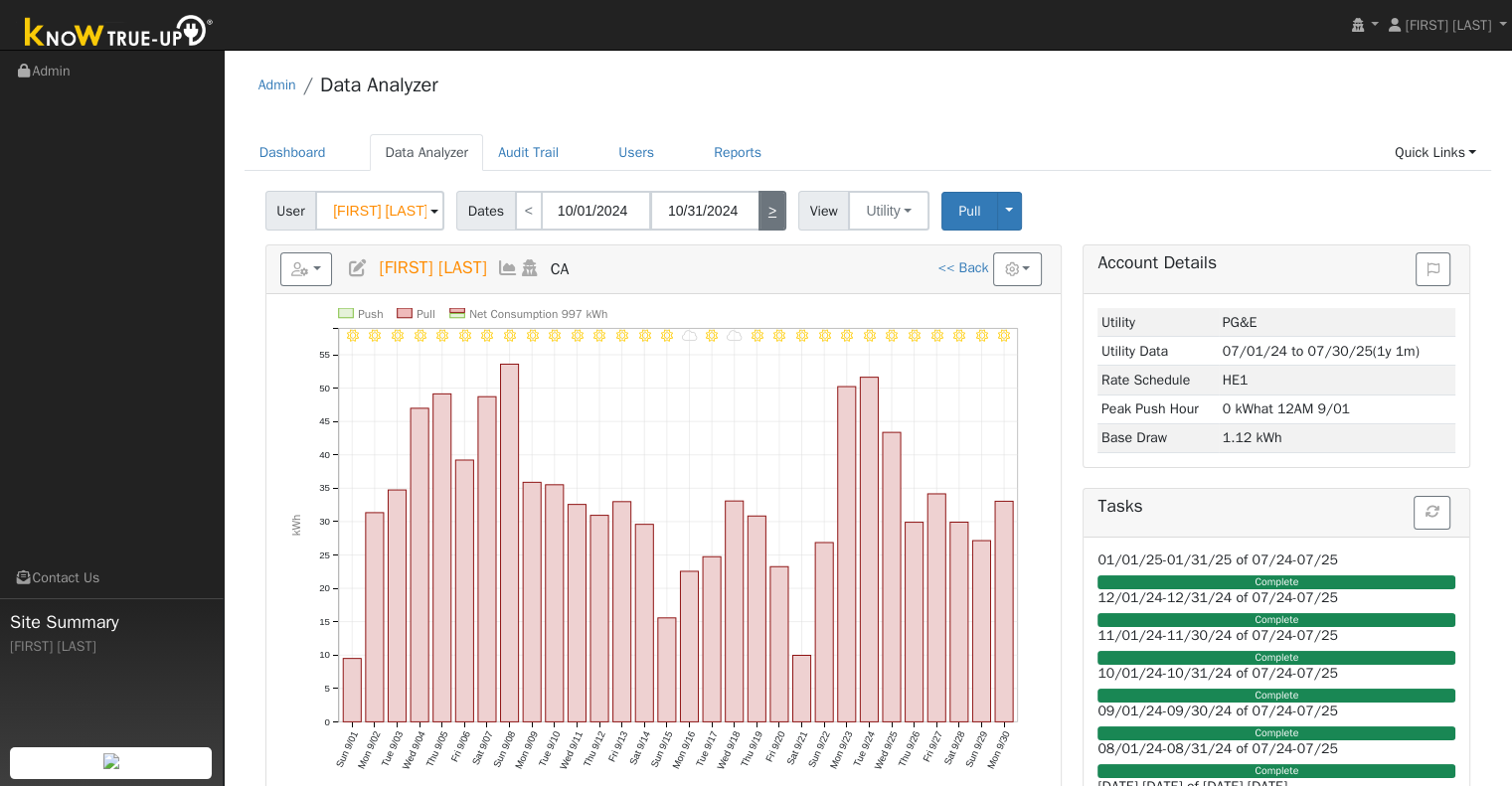 click on ">" at bounding box center (772, 211) 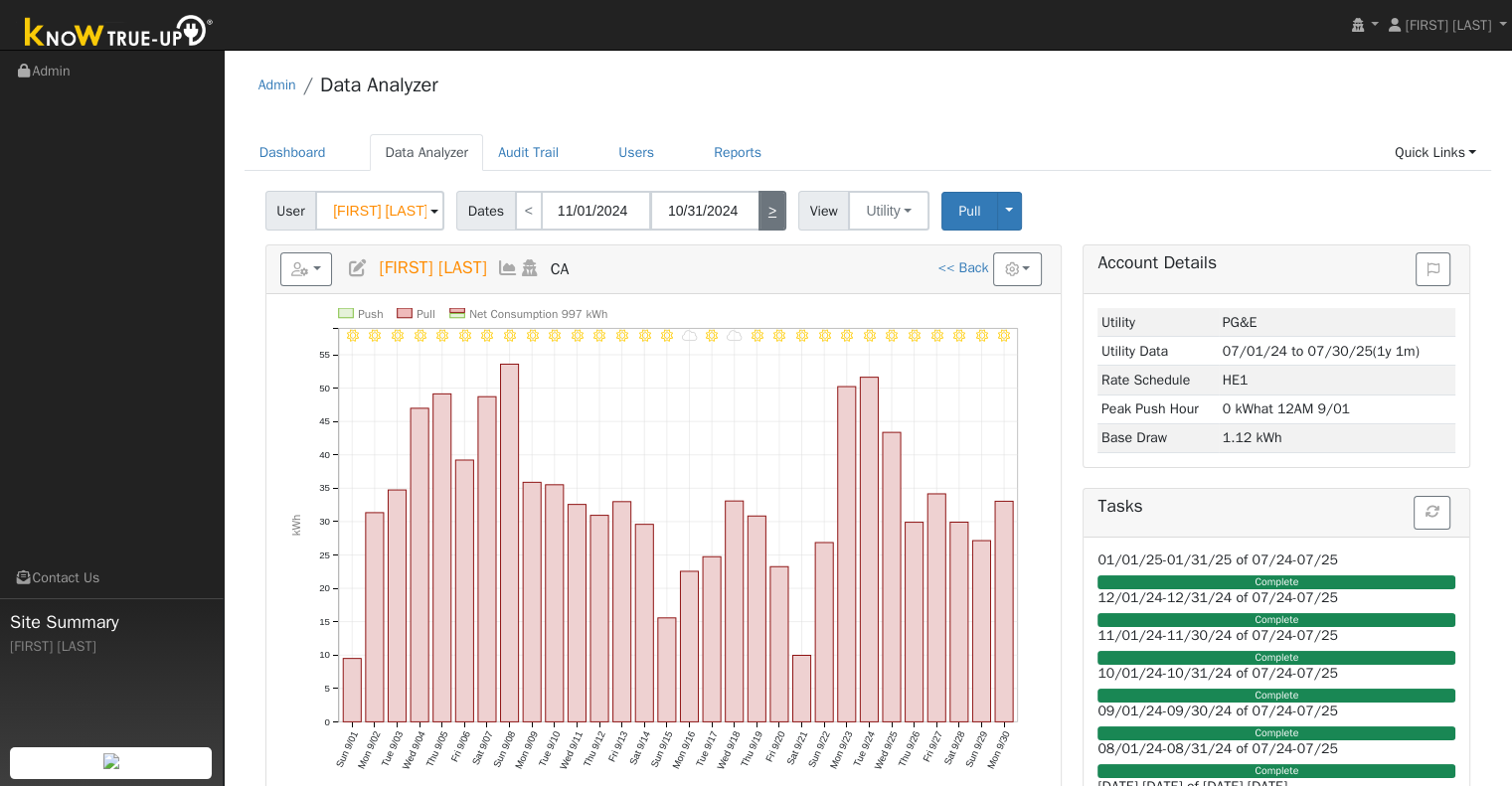 type on "11/30/2024" 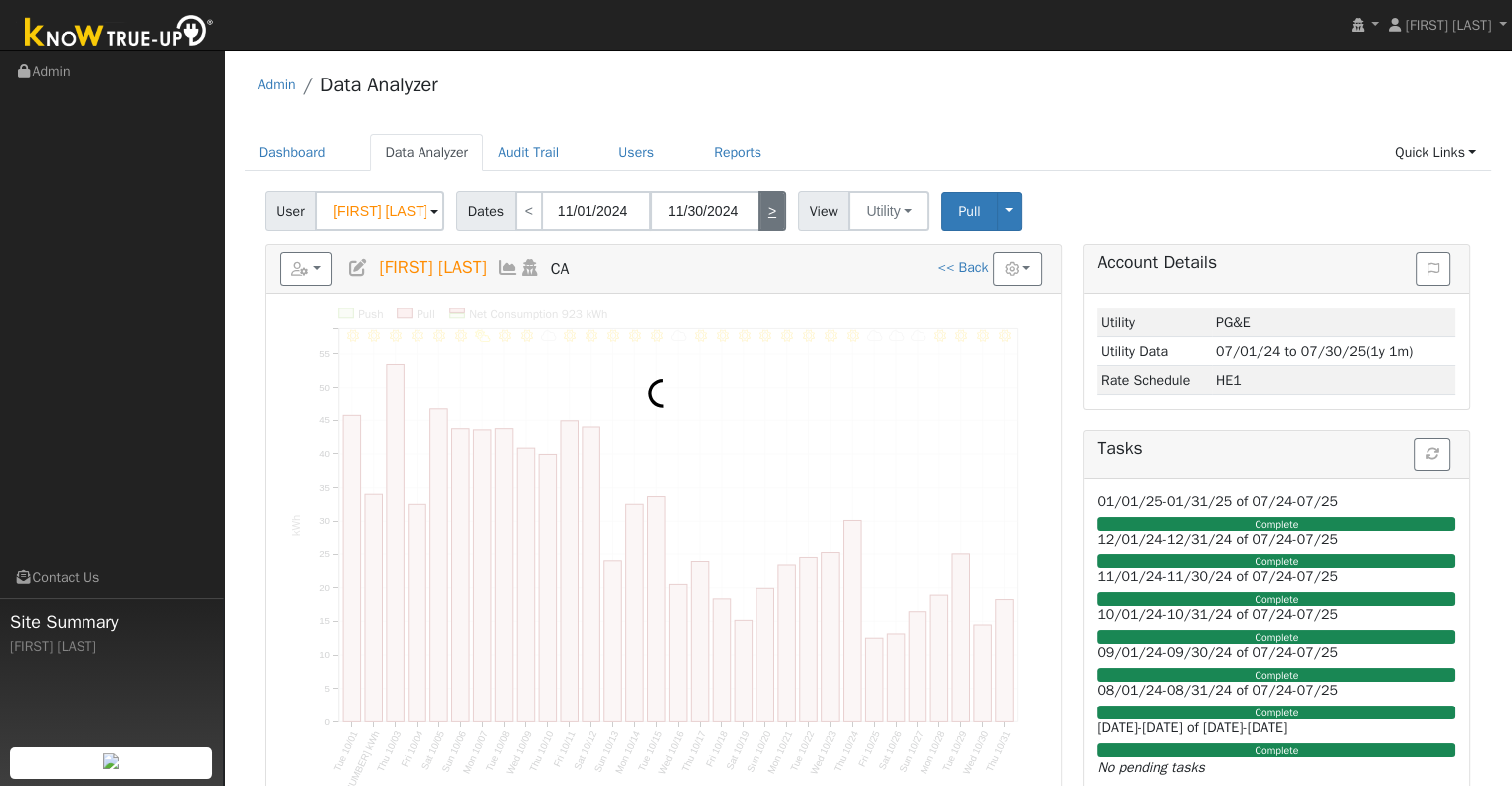 click on ">" at bounding box center [772, 211] 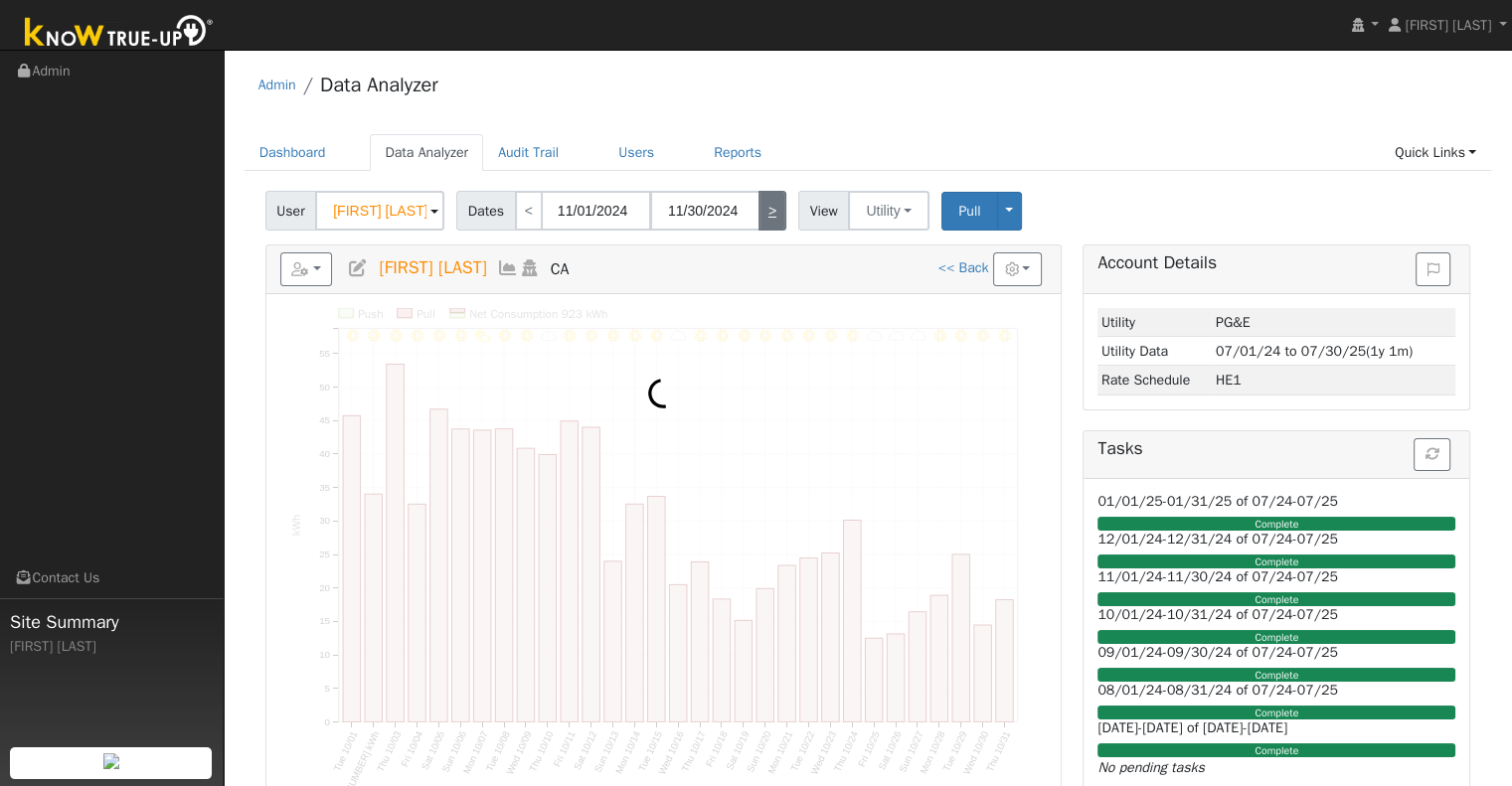 type on "12/01/2024" 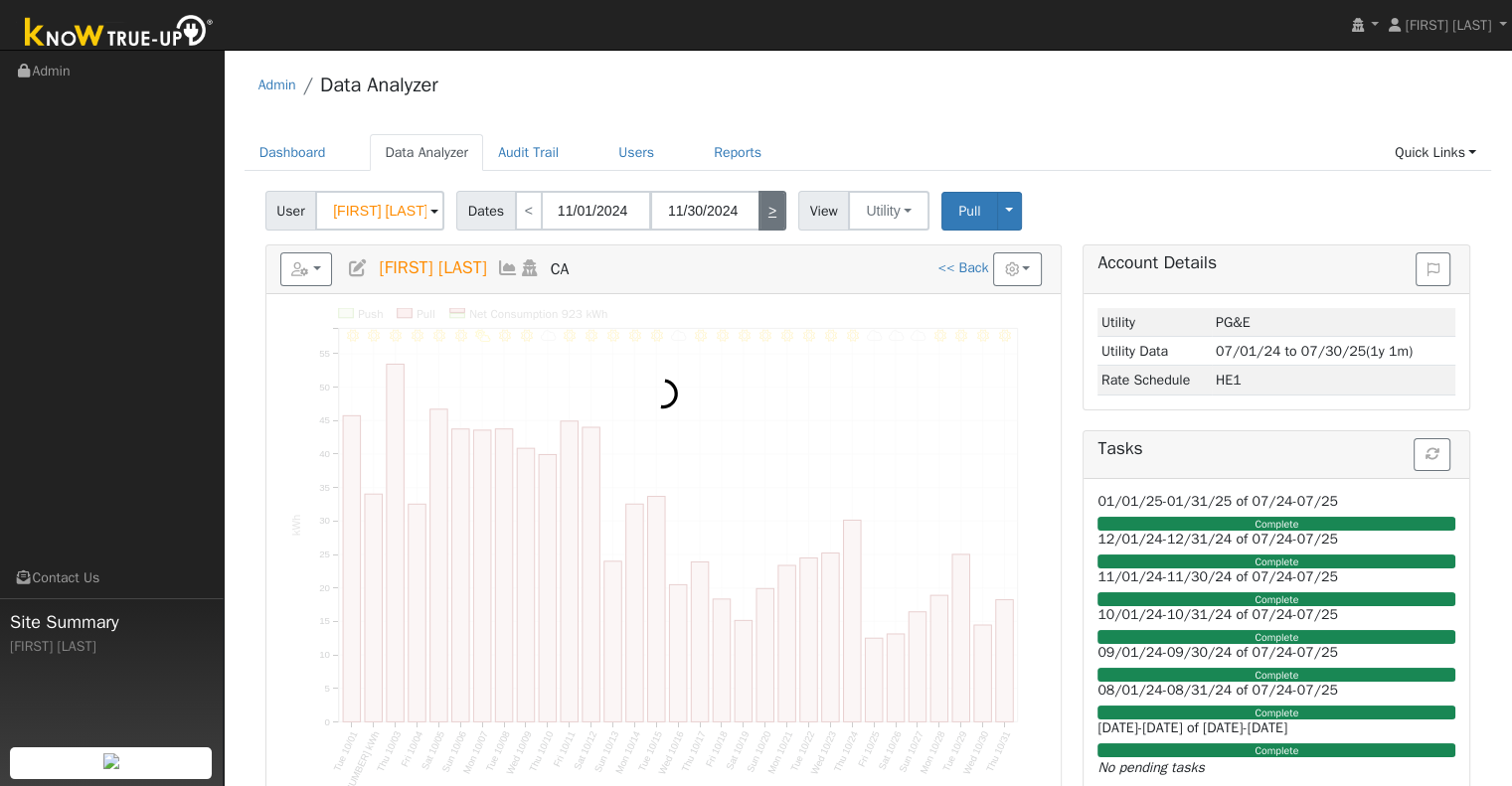 type on "12/31/2024" 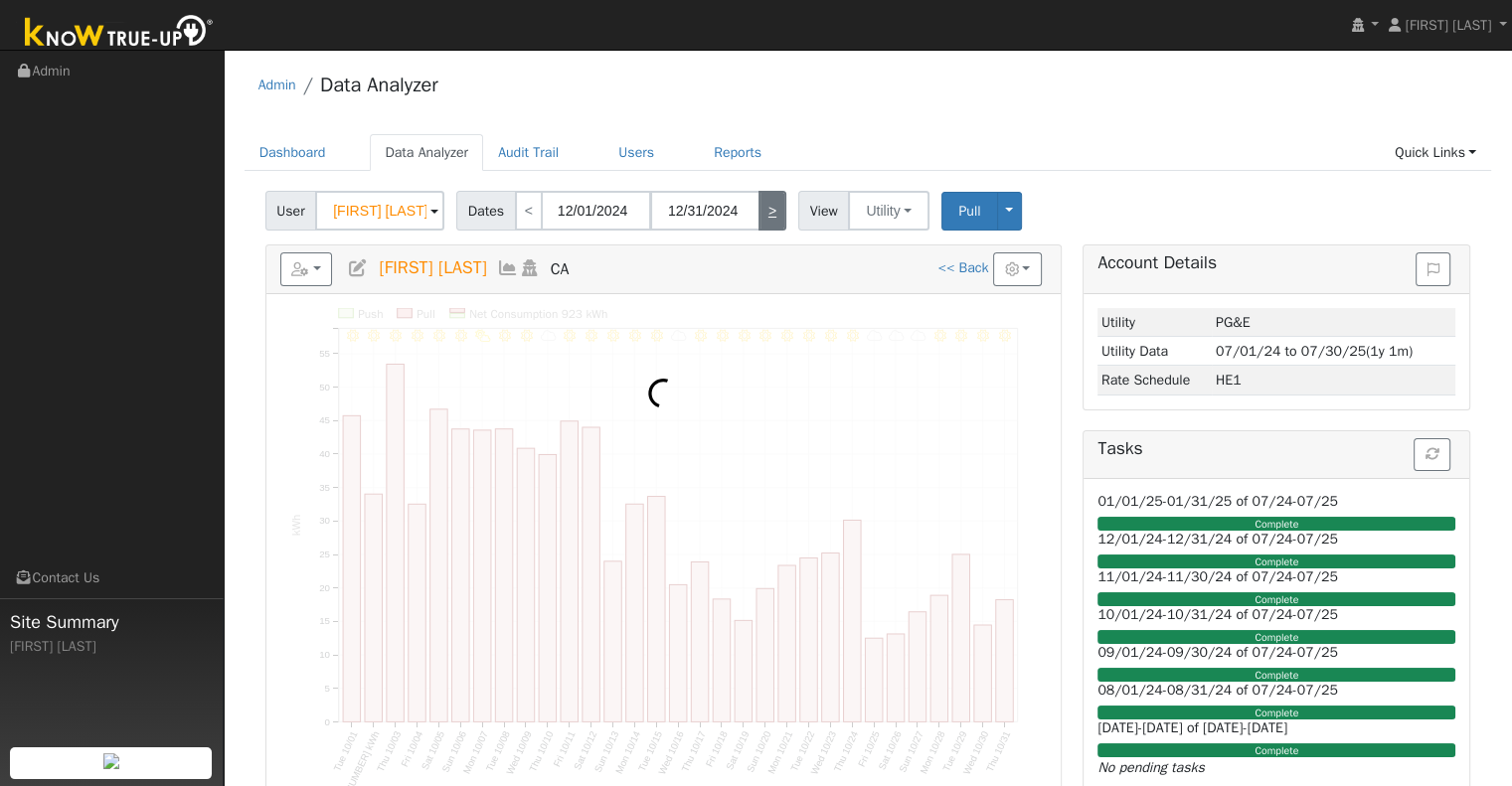 click on ">" at bounding box center [772, 211] 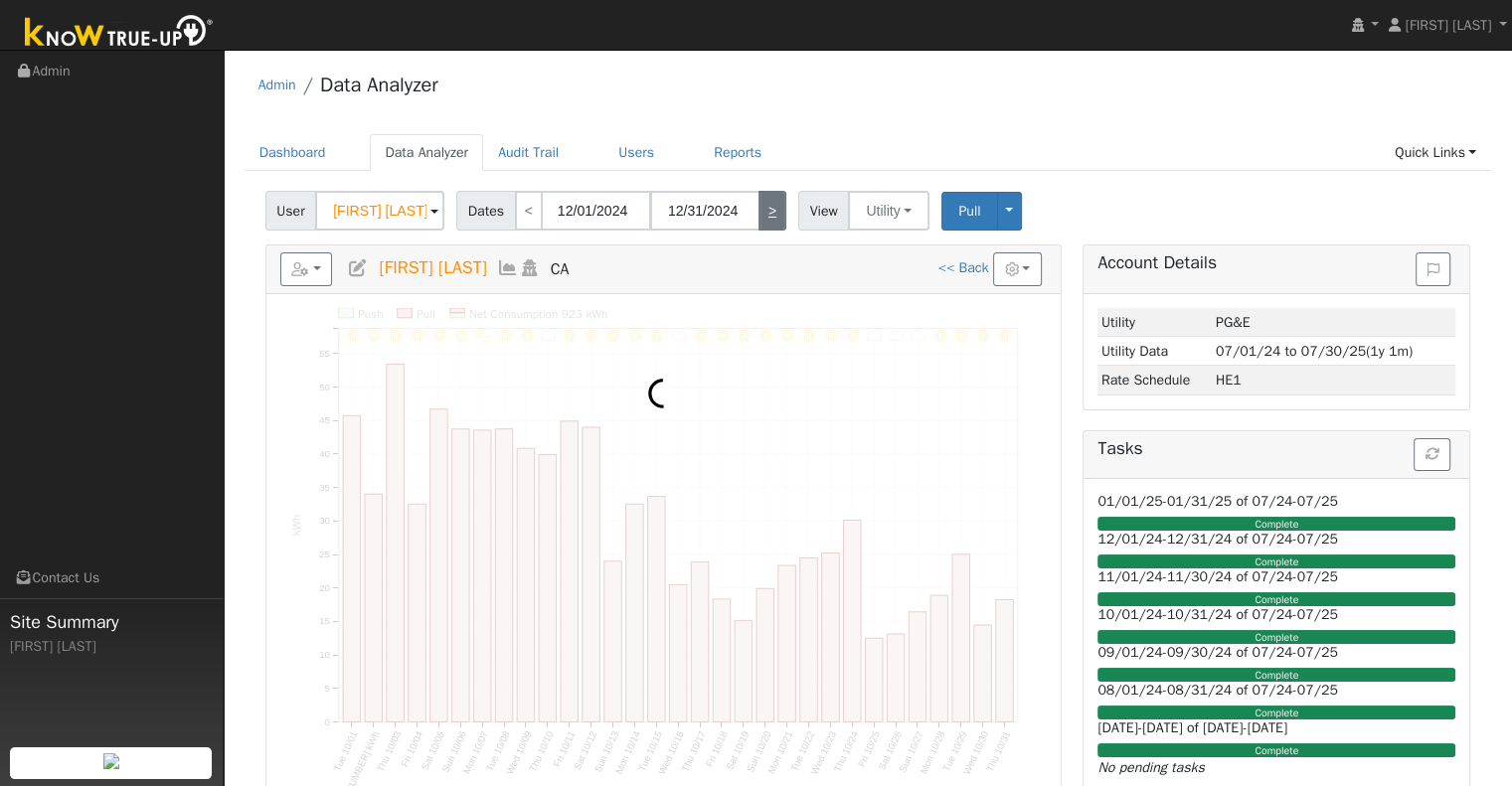 type on "01/01/2025" 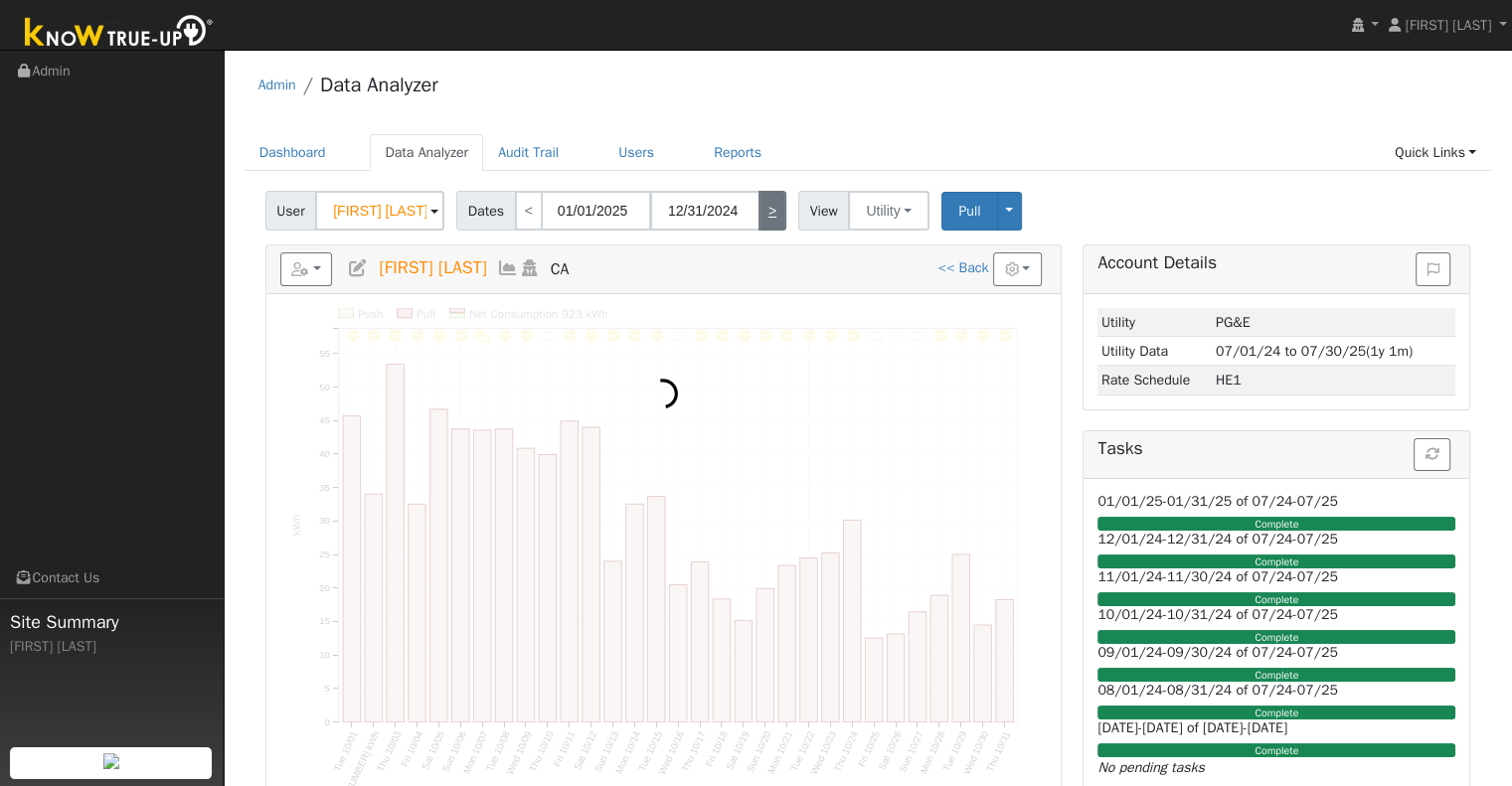 type on "01/31/2025" 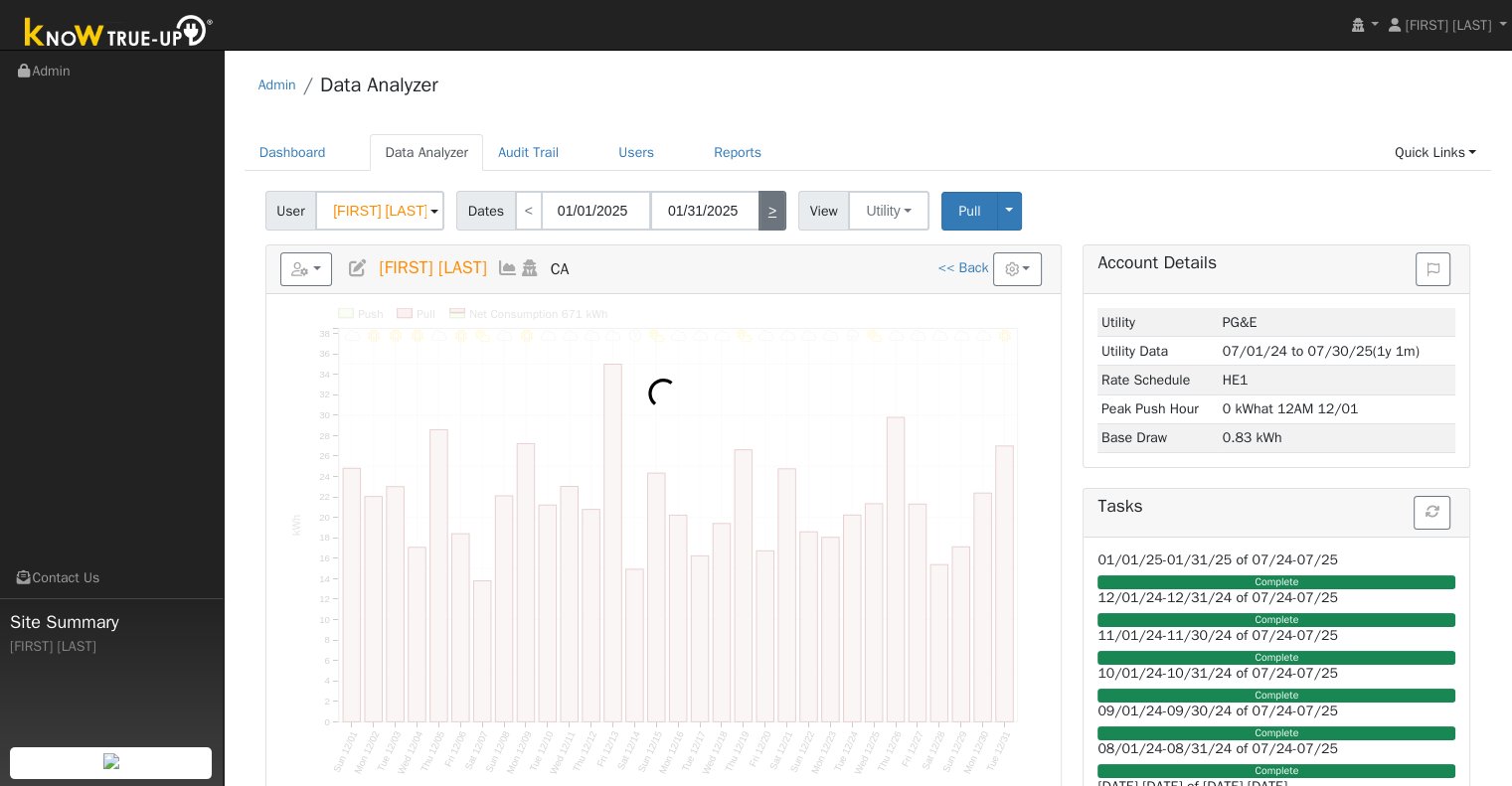 click on ">" at bounding box center [772, 211] 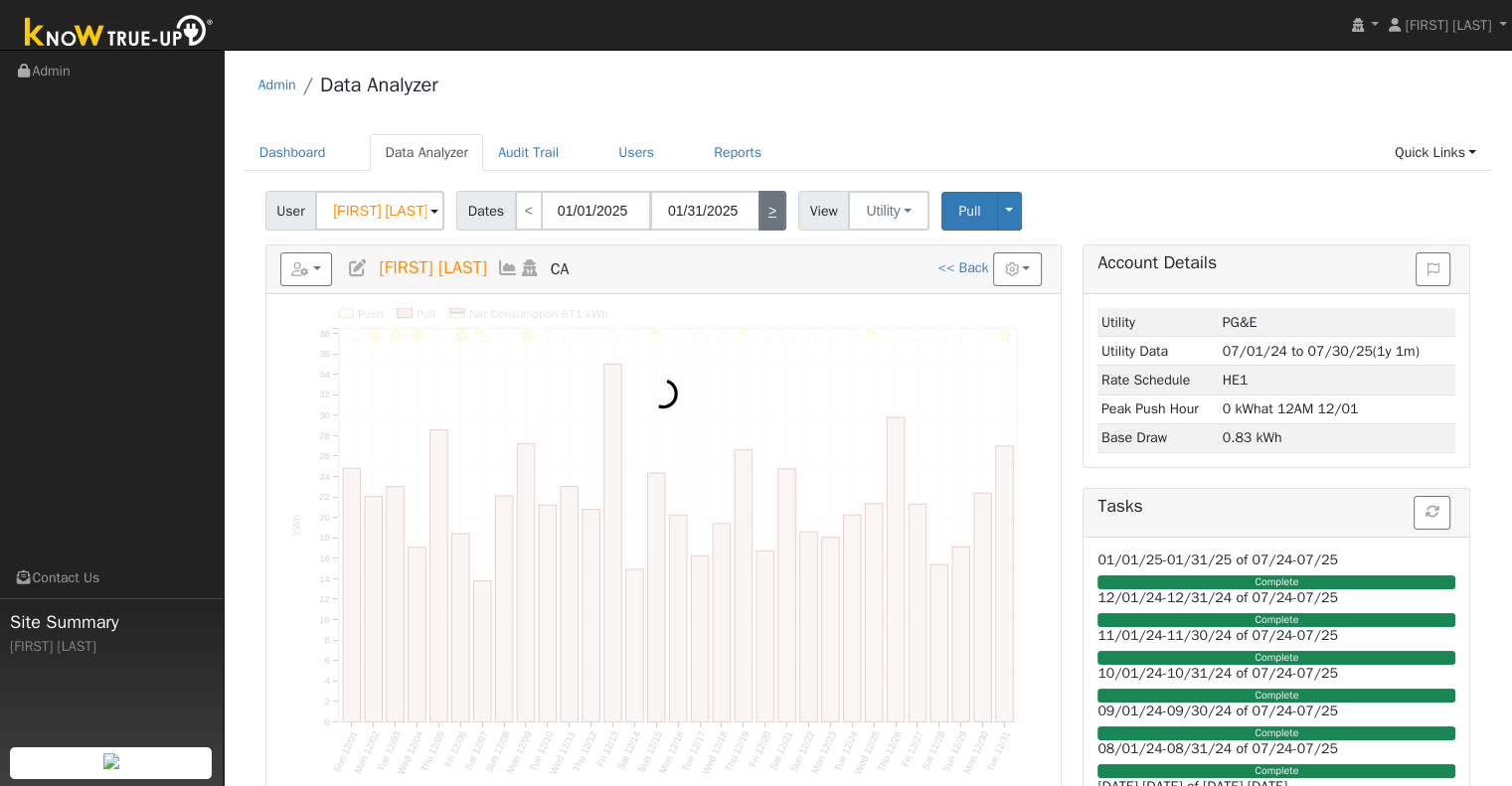 type on "02/01/2025" 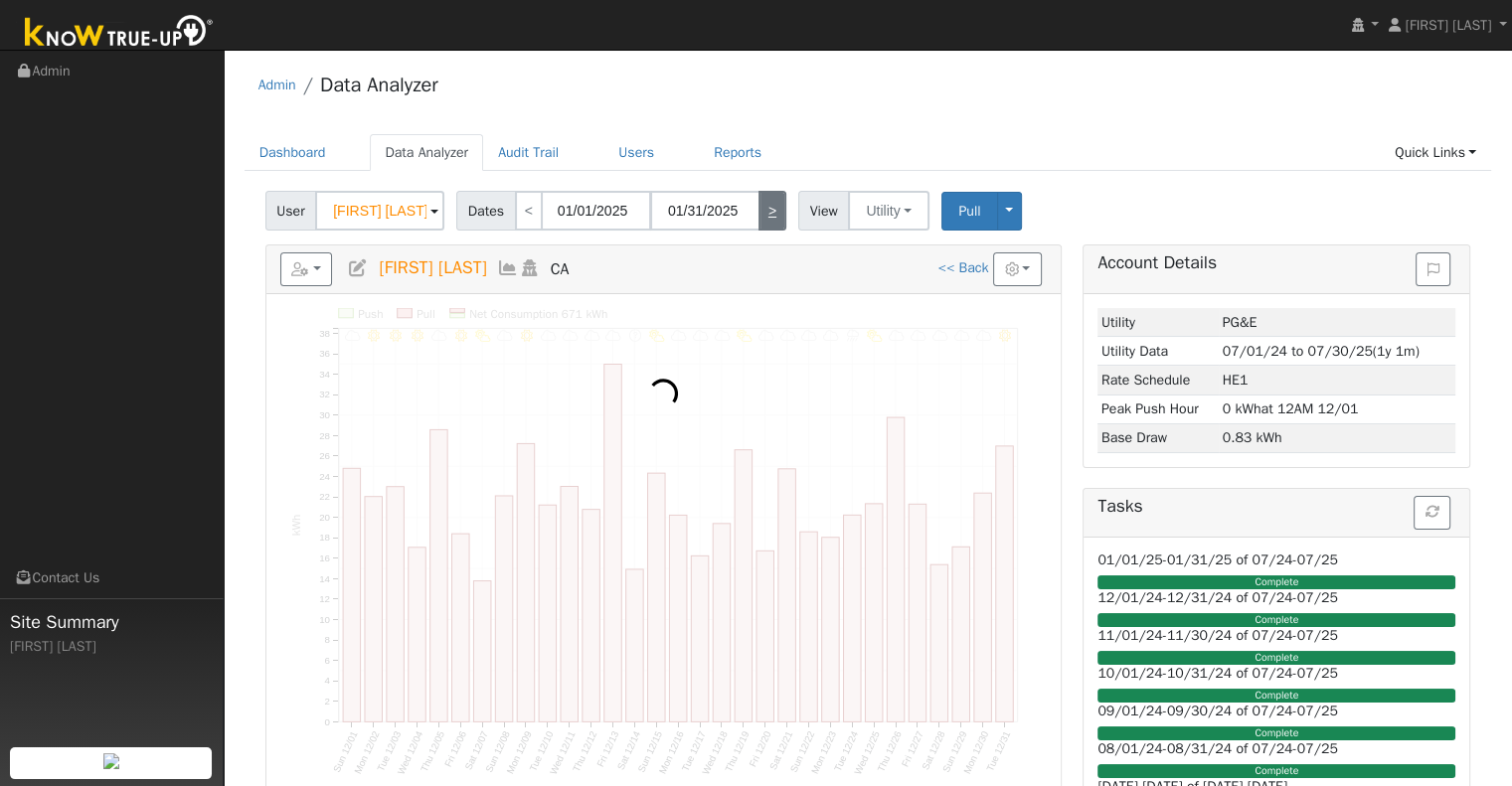 type on "02/28/2025" 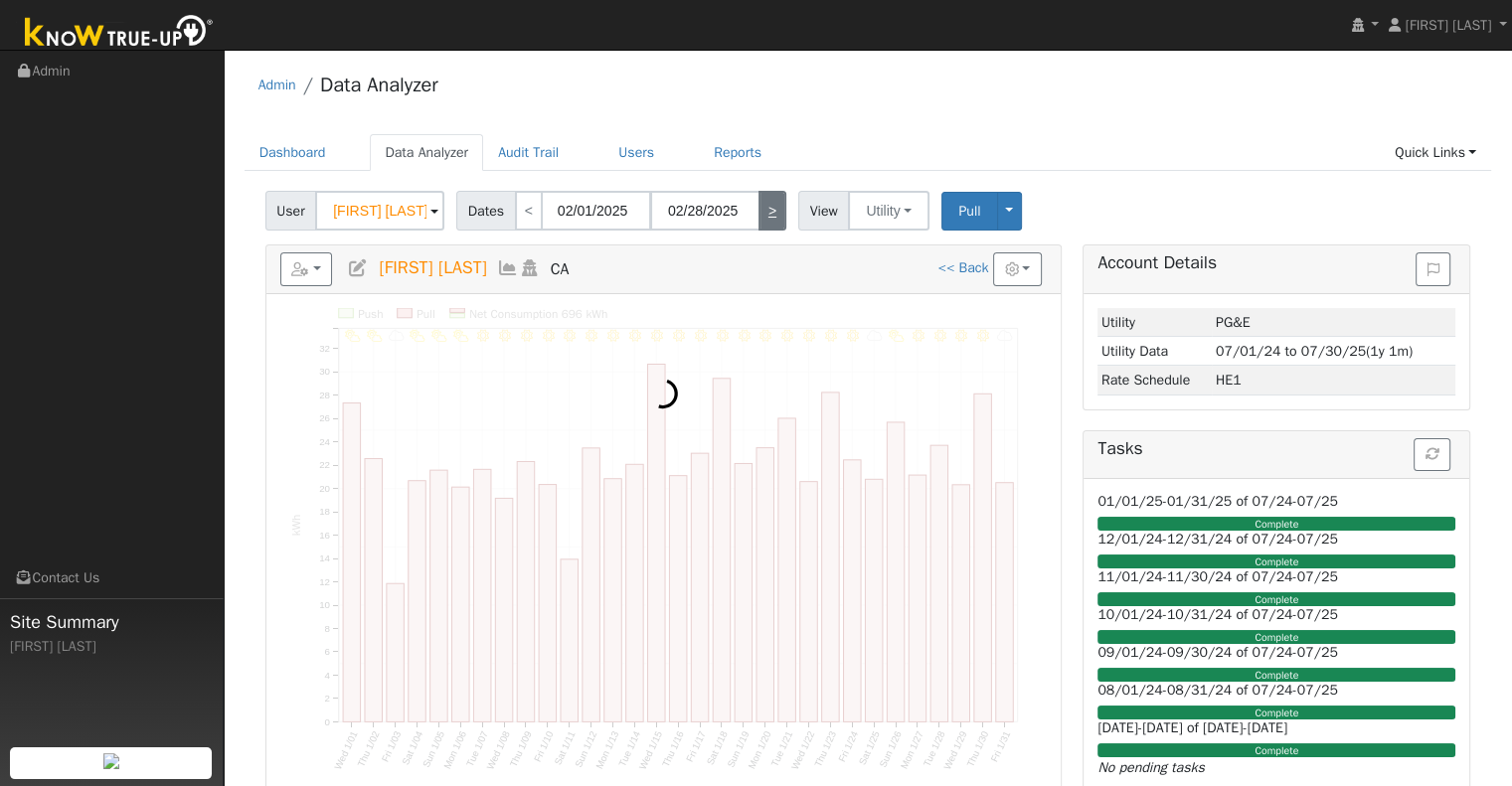 click on ">" at bounding box center (772, 211) 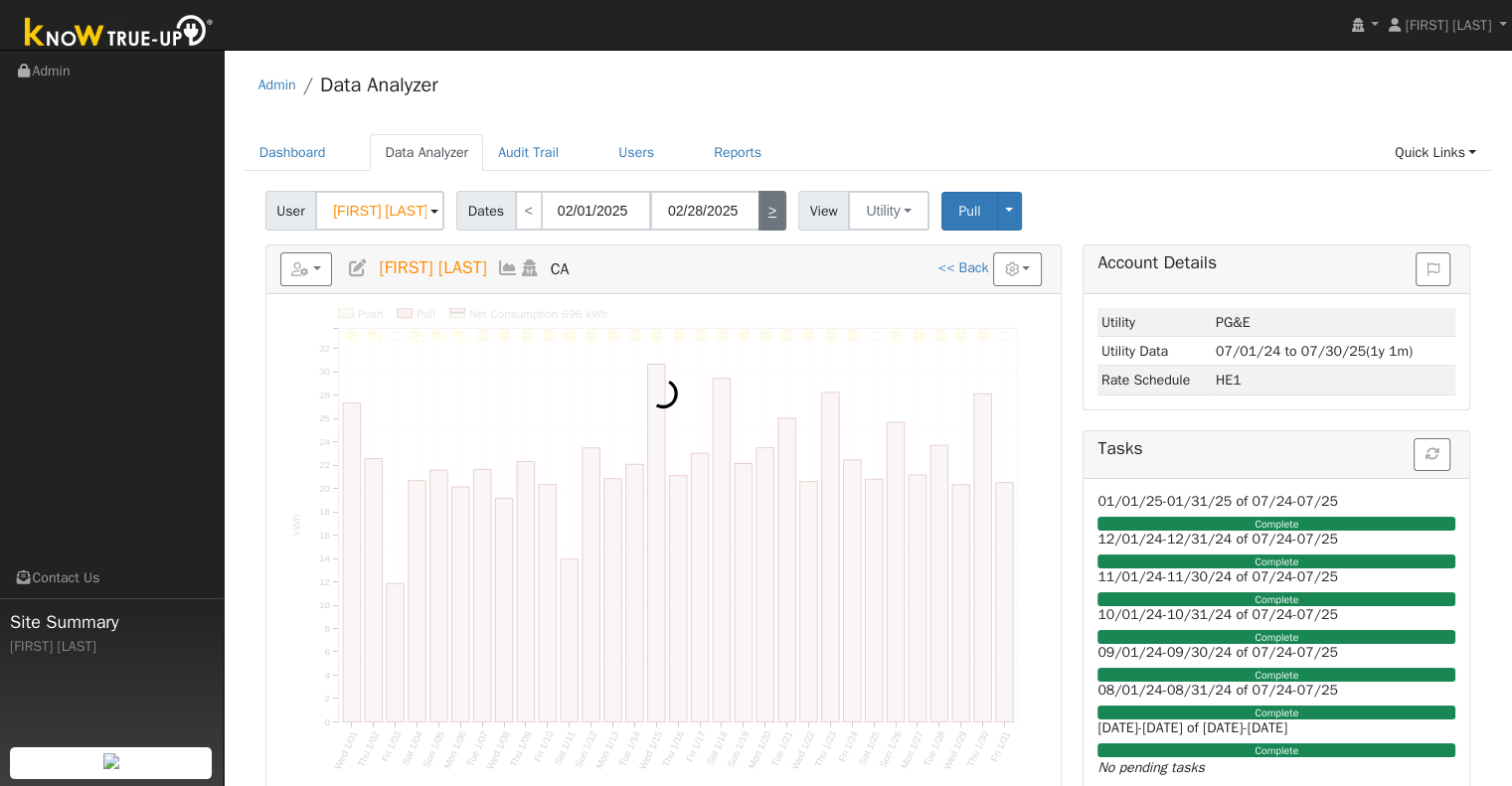 type on "03/01/2025" 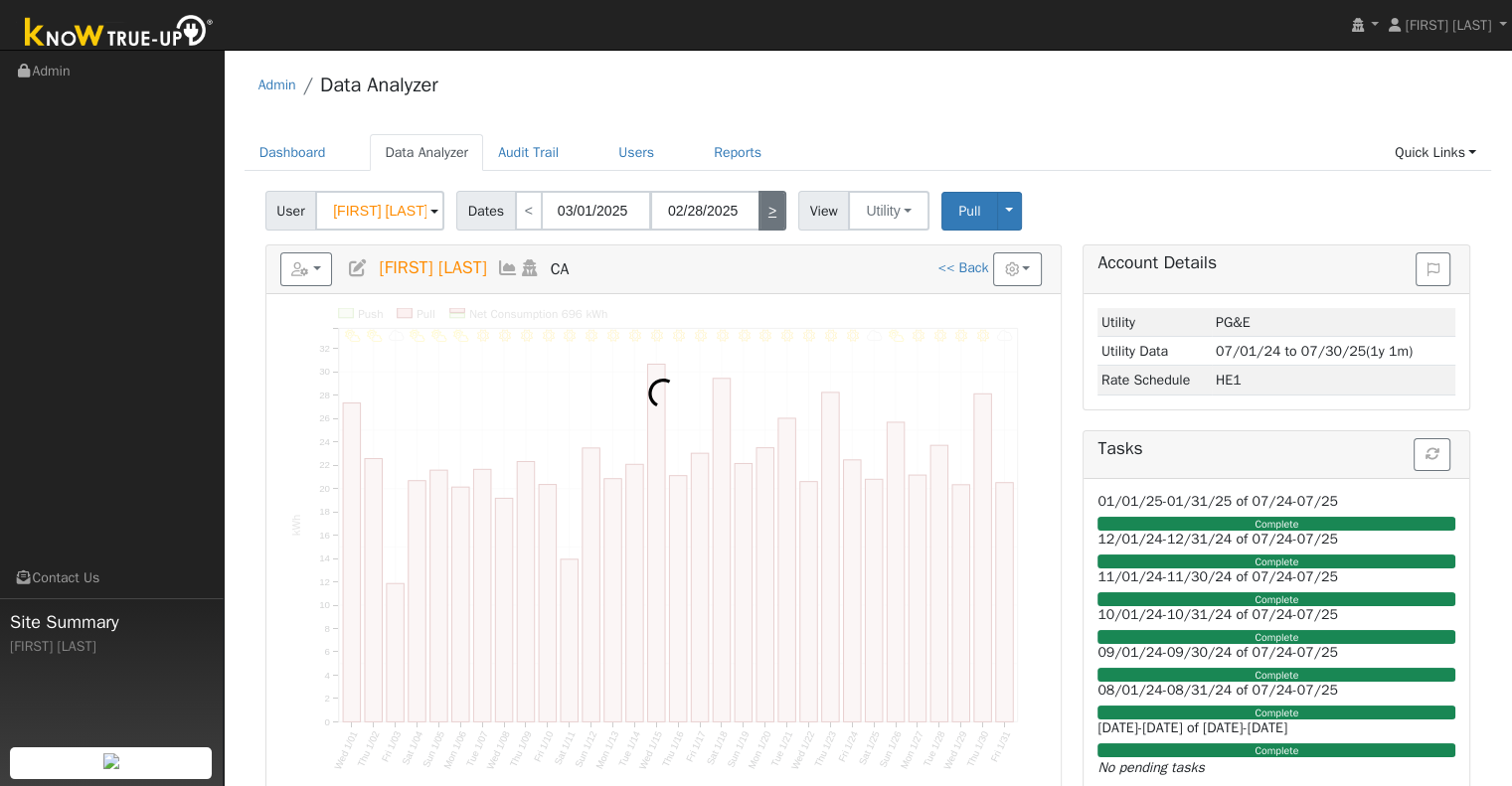 type on "03/31/2025" 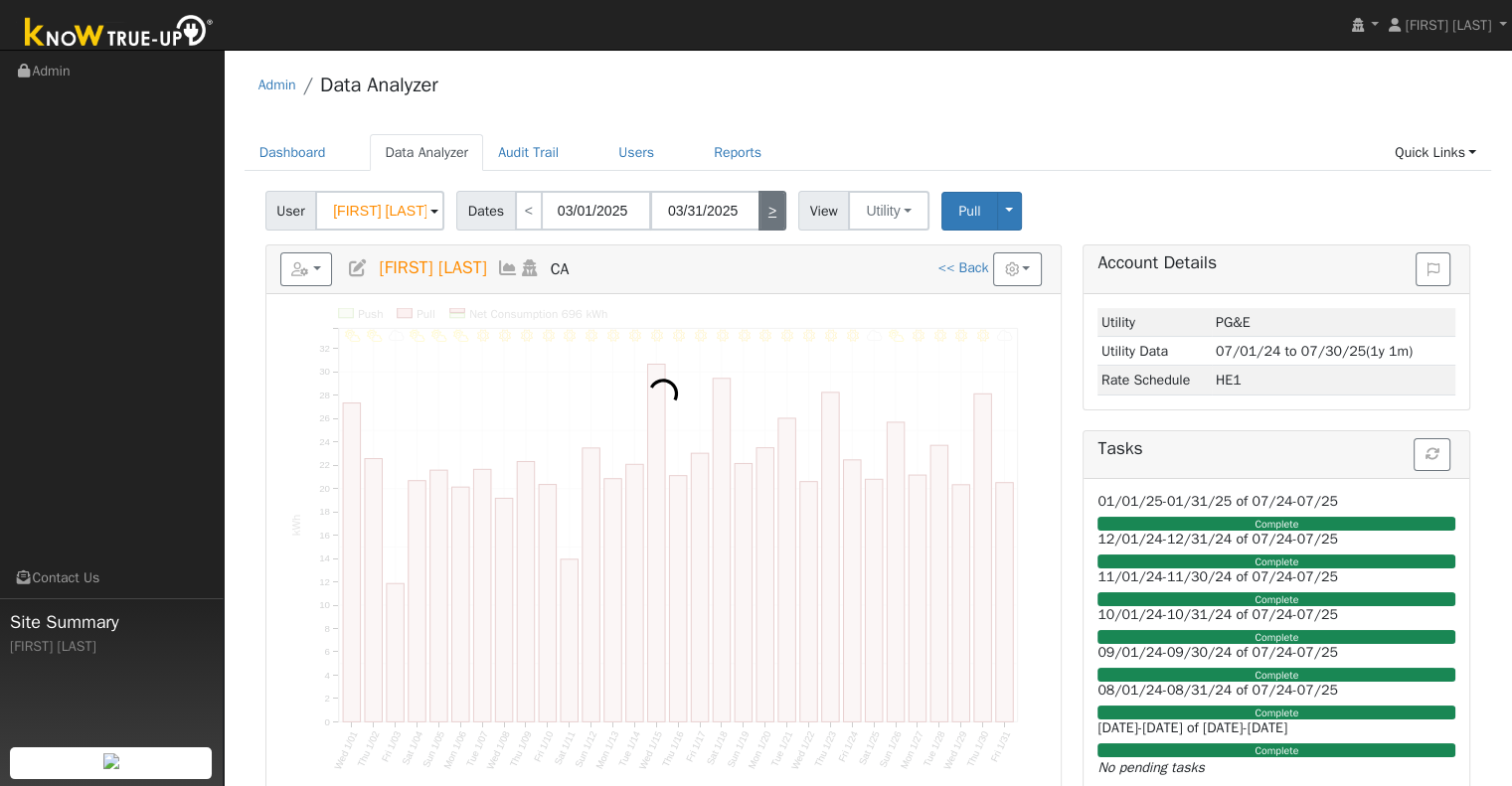 click on ">" at bounding box center (772, 211) 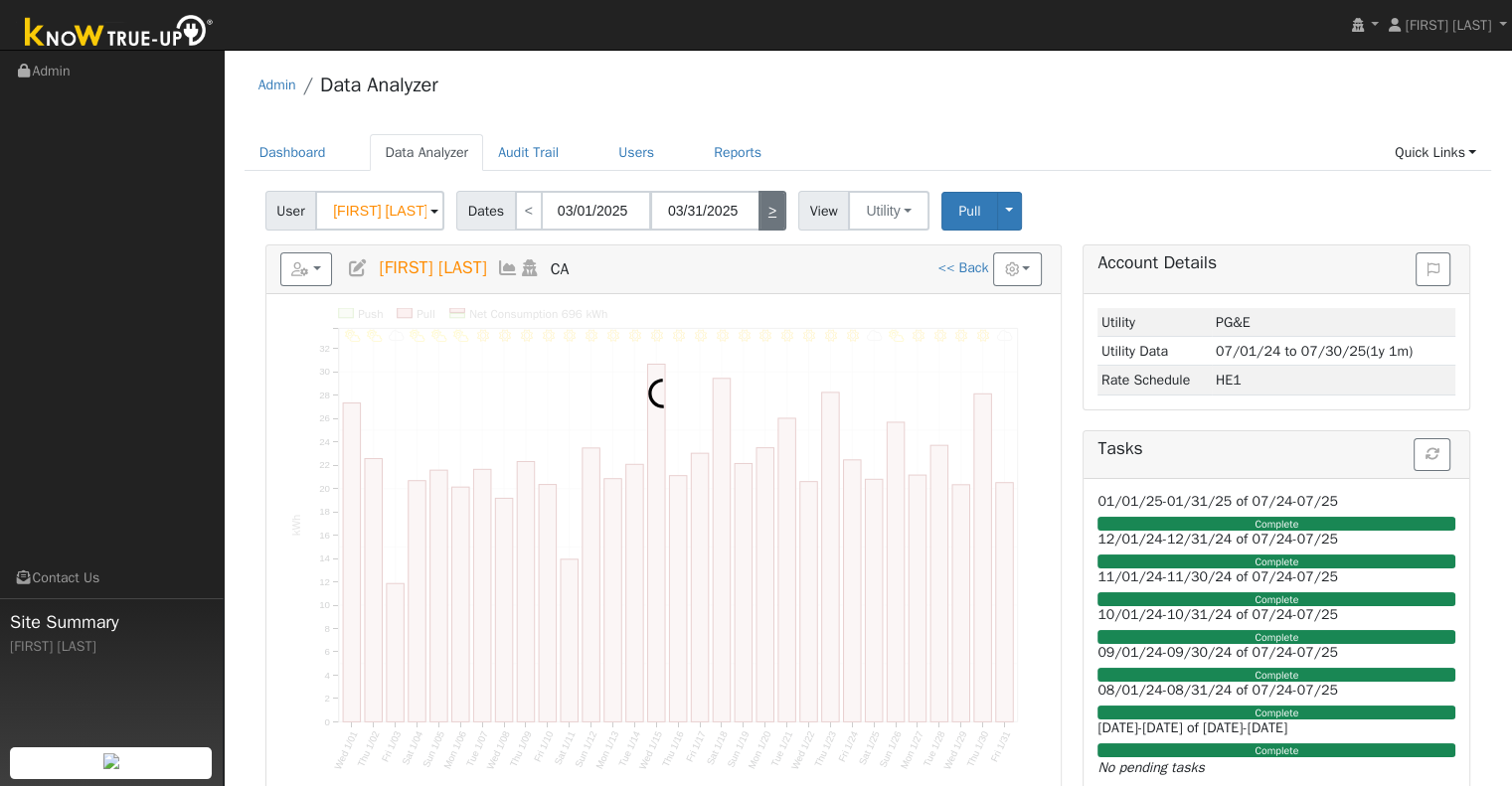 type on "04/01/2025" 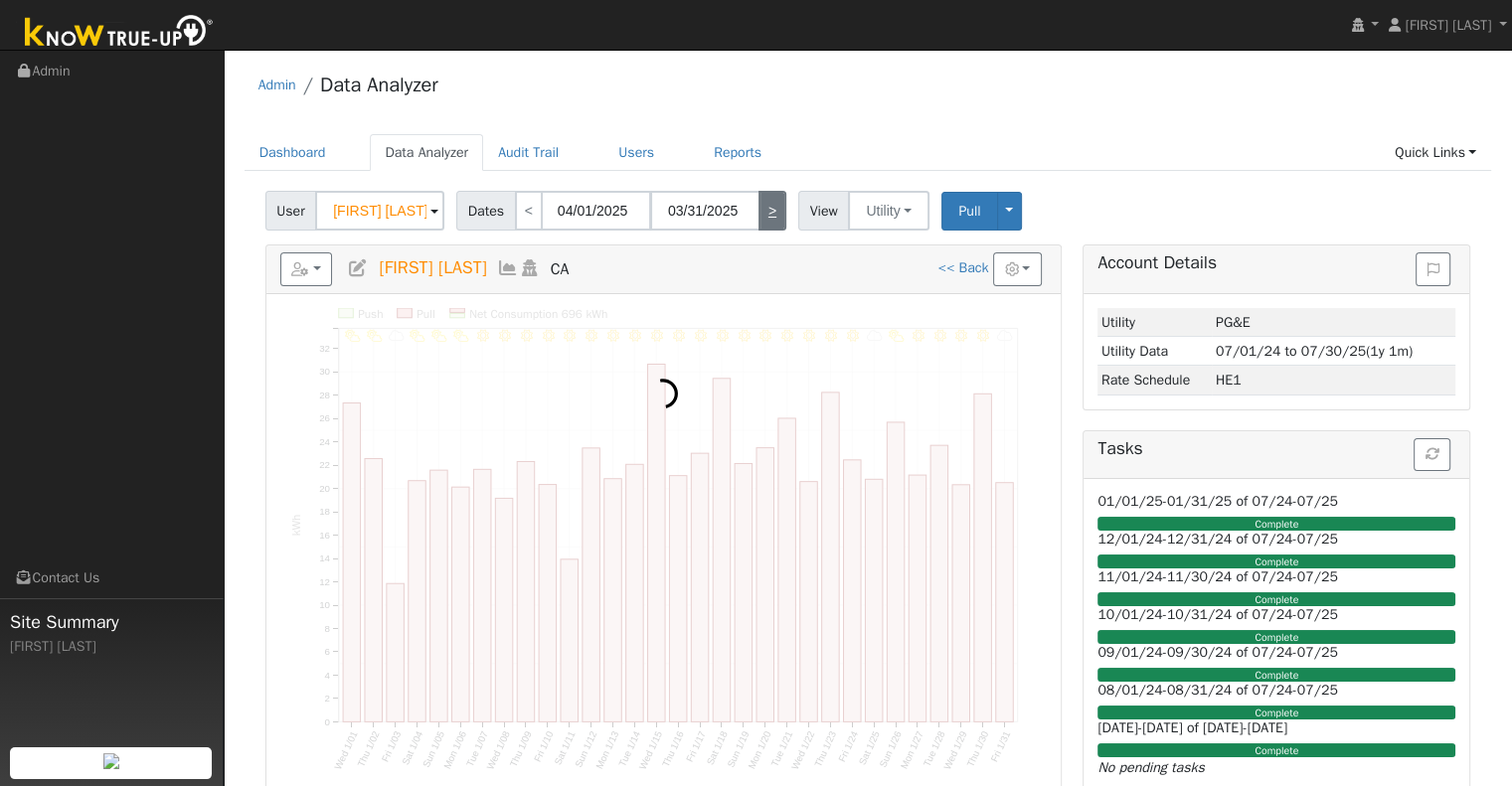 type on "04/30/2025" 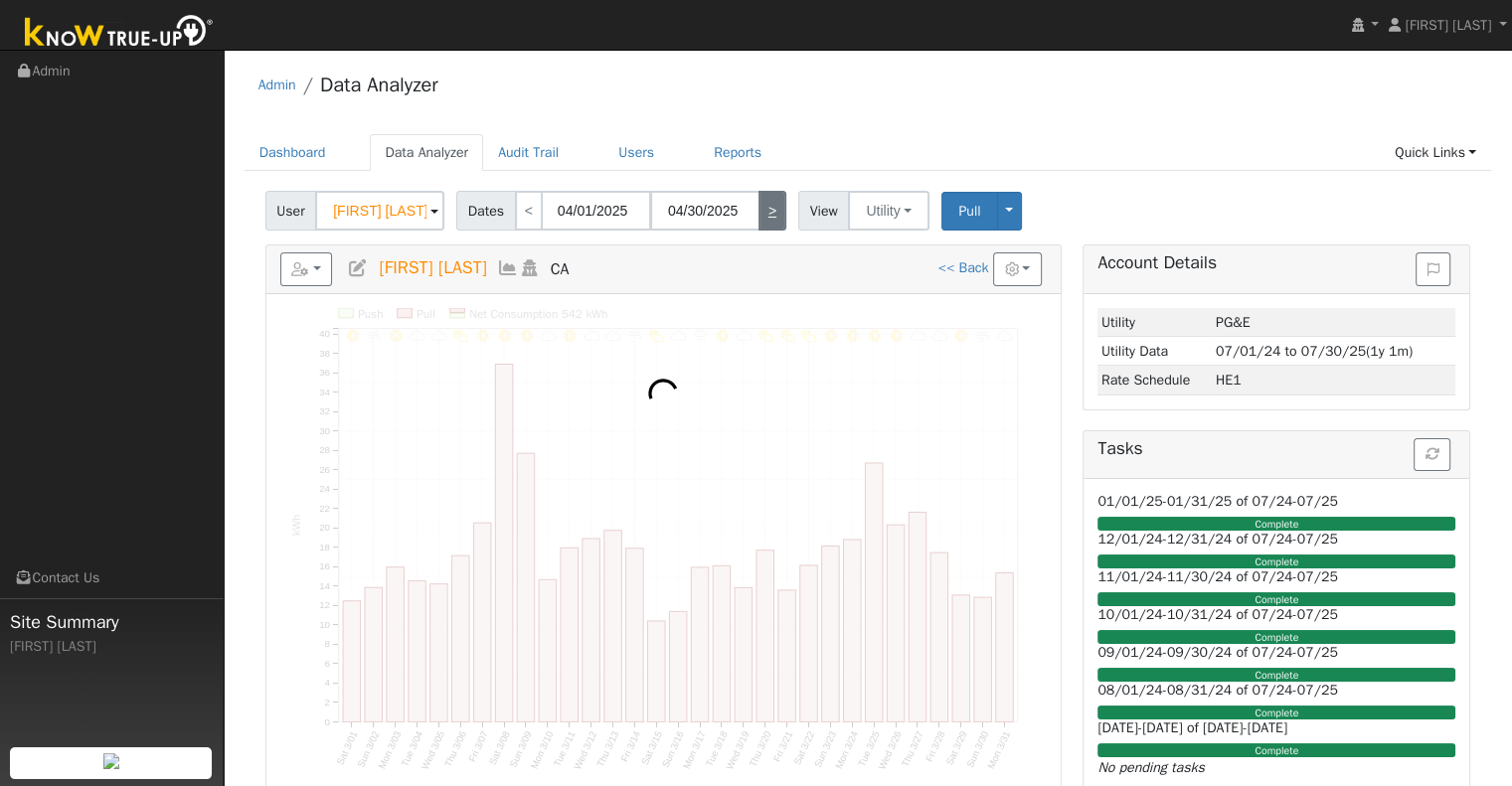 click on ">" at bounding box center [772, 211] 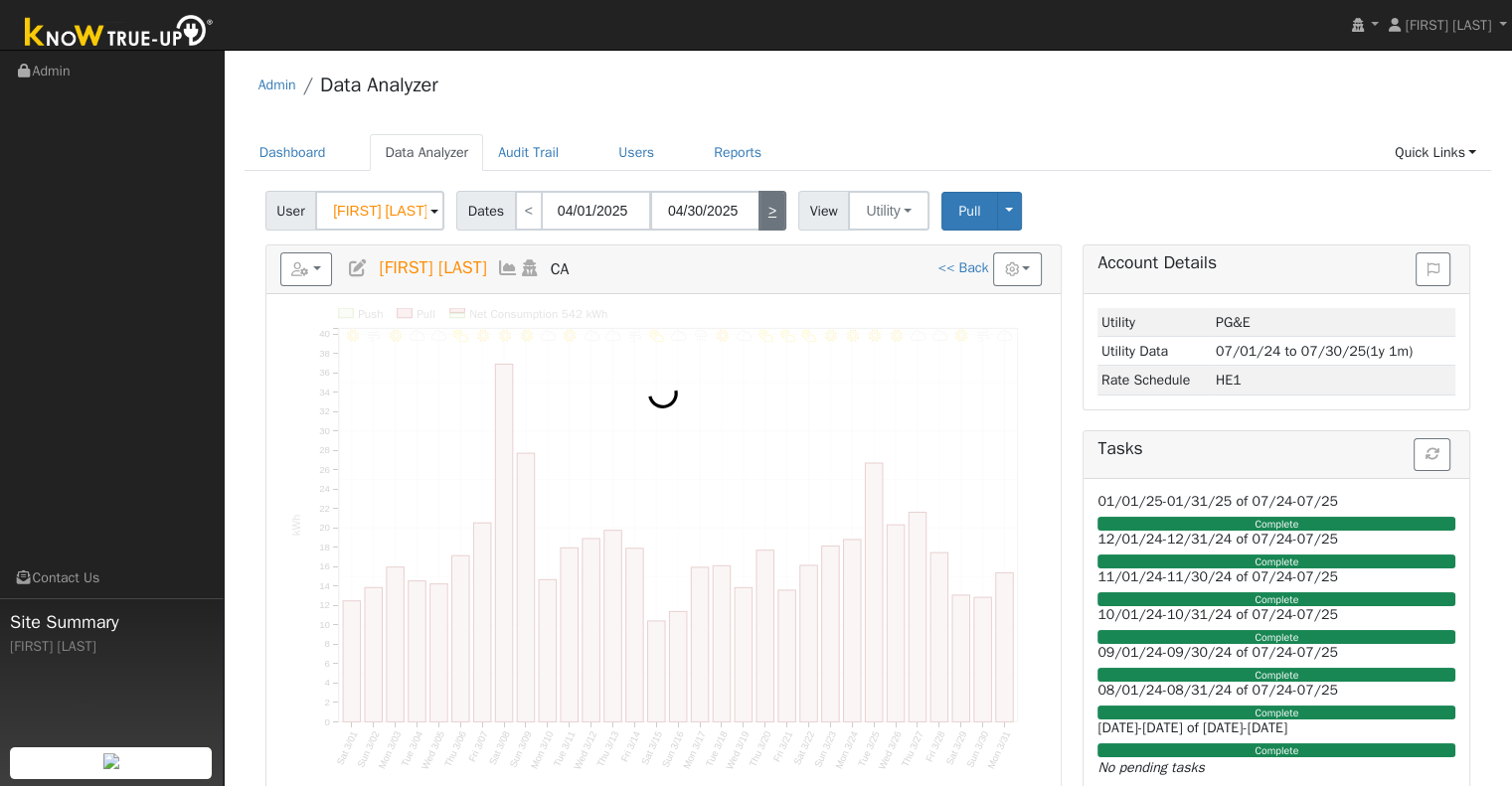 type on "05/01/2025" 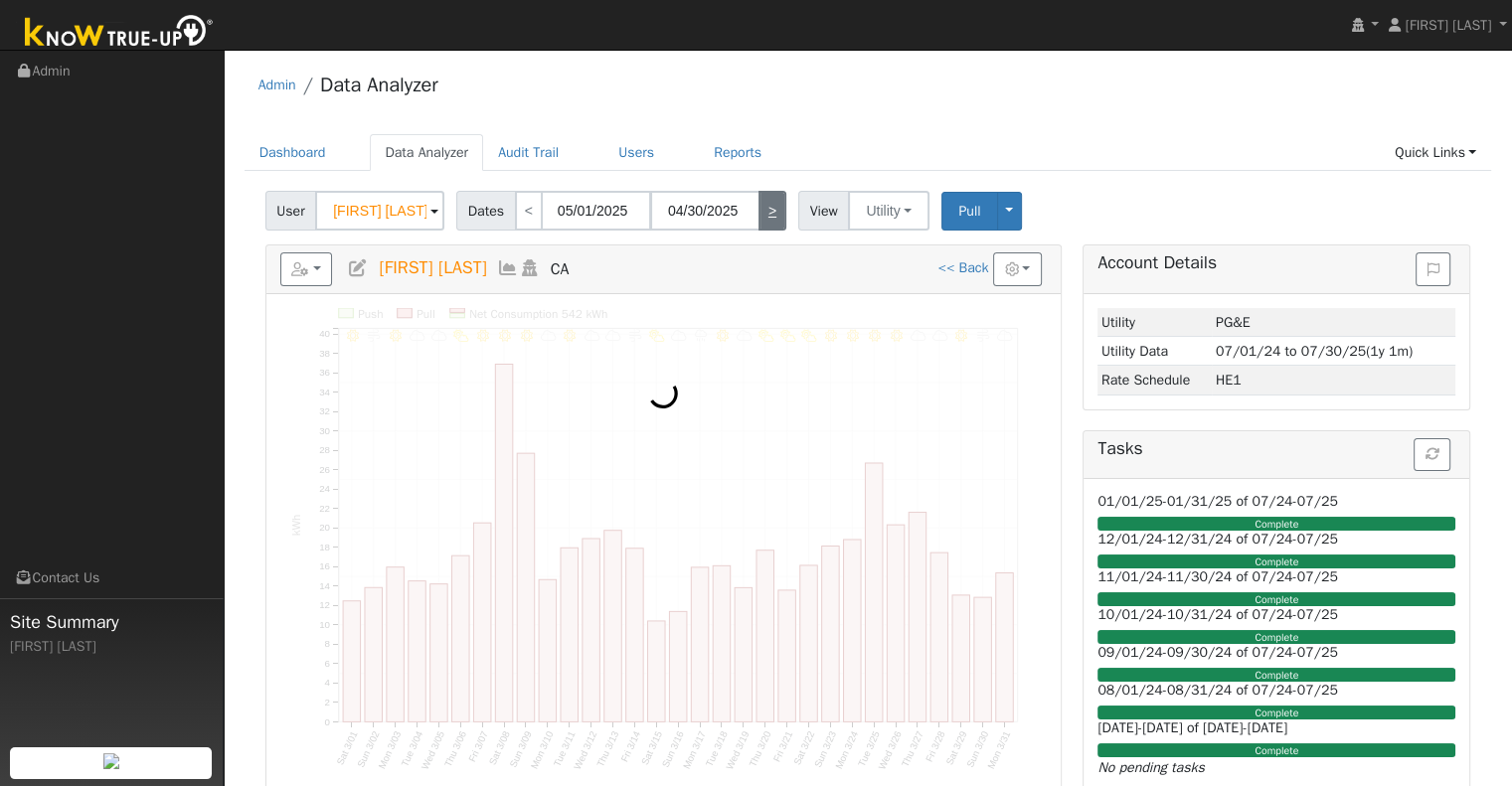 type on "05/31/2025" 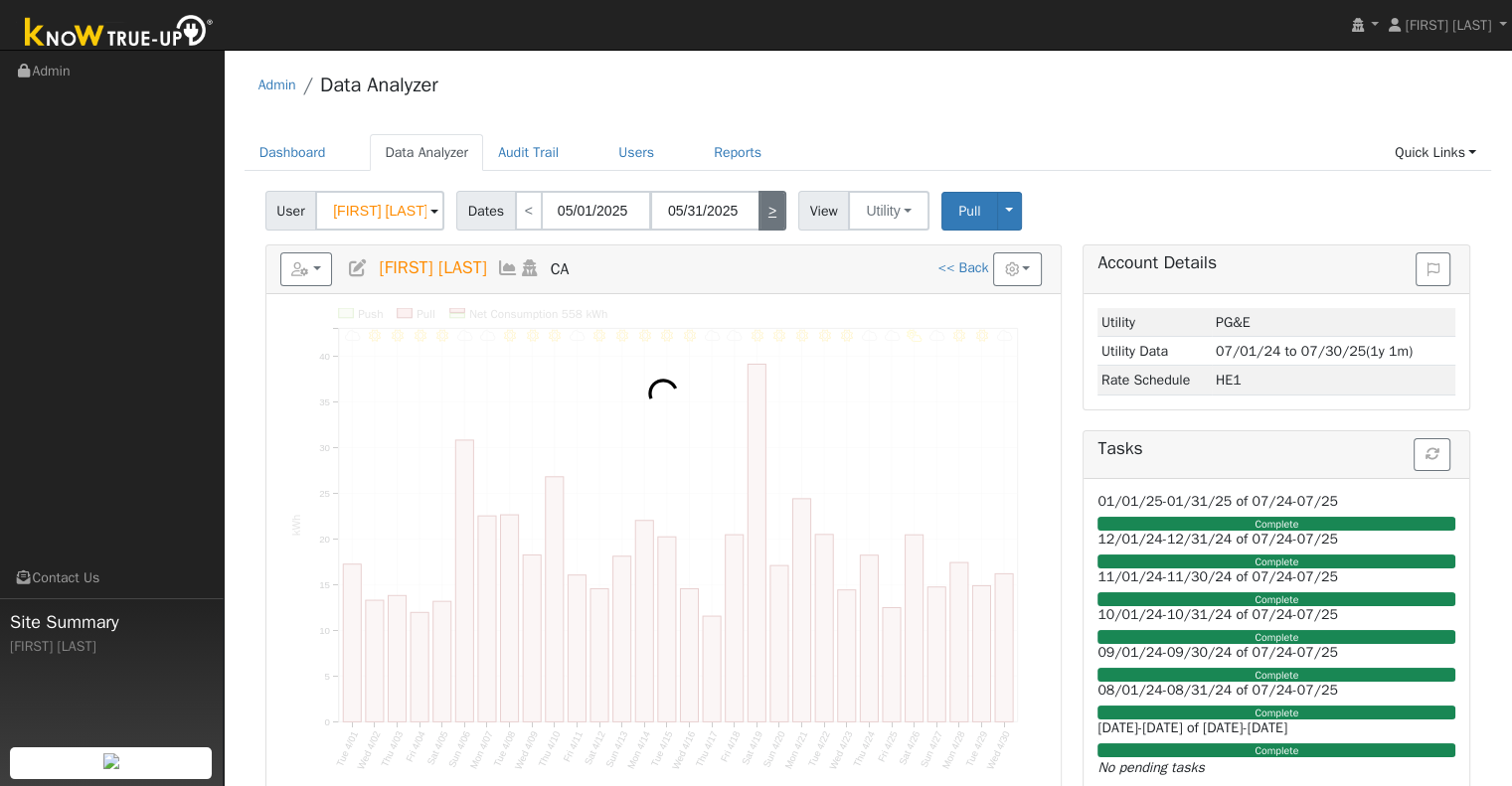 click on ">" at bounding box center [772, 211] 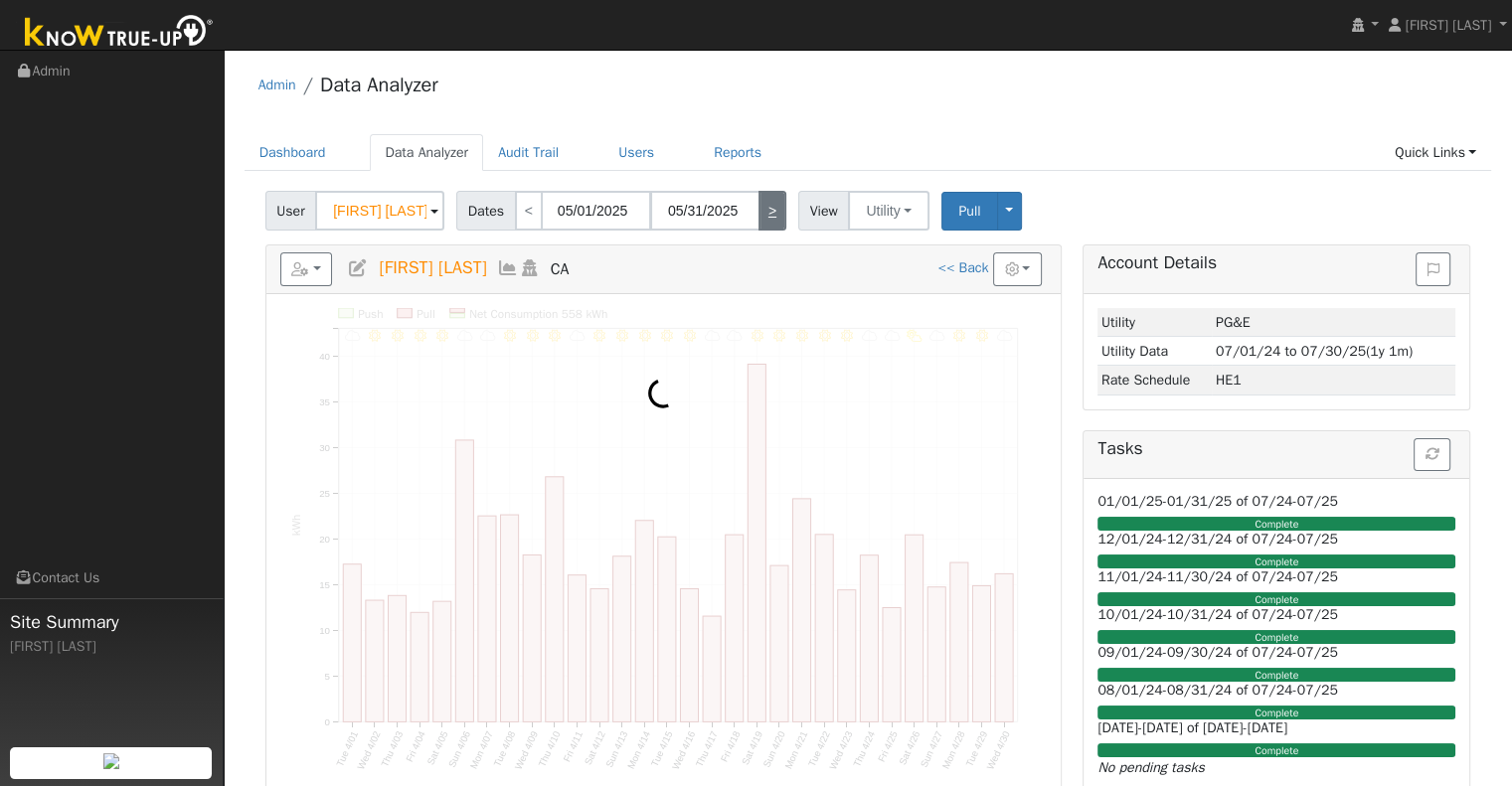 type on "06/01/2025" 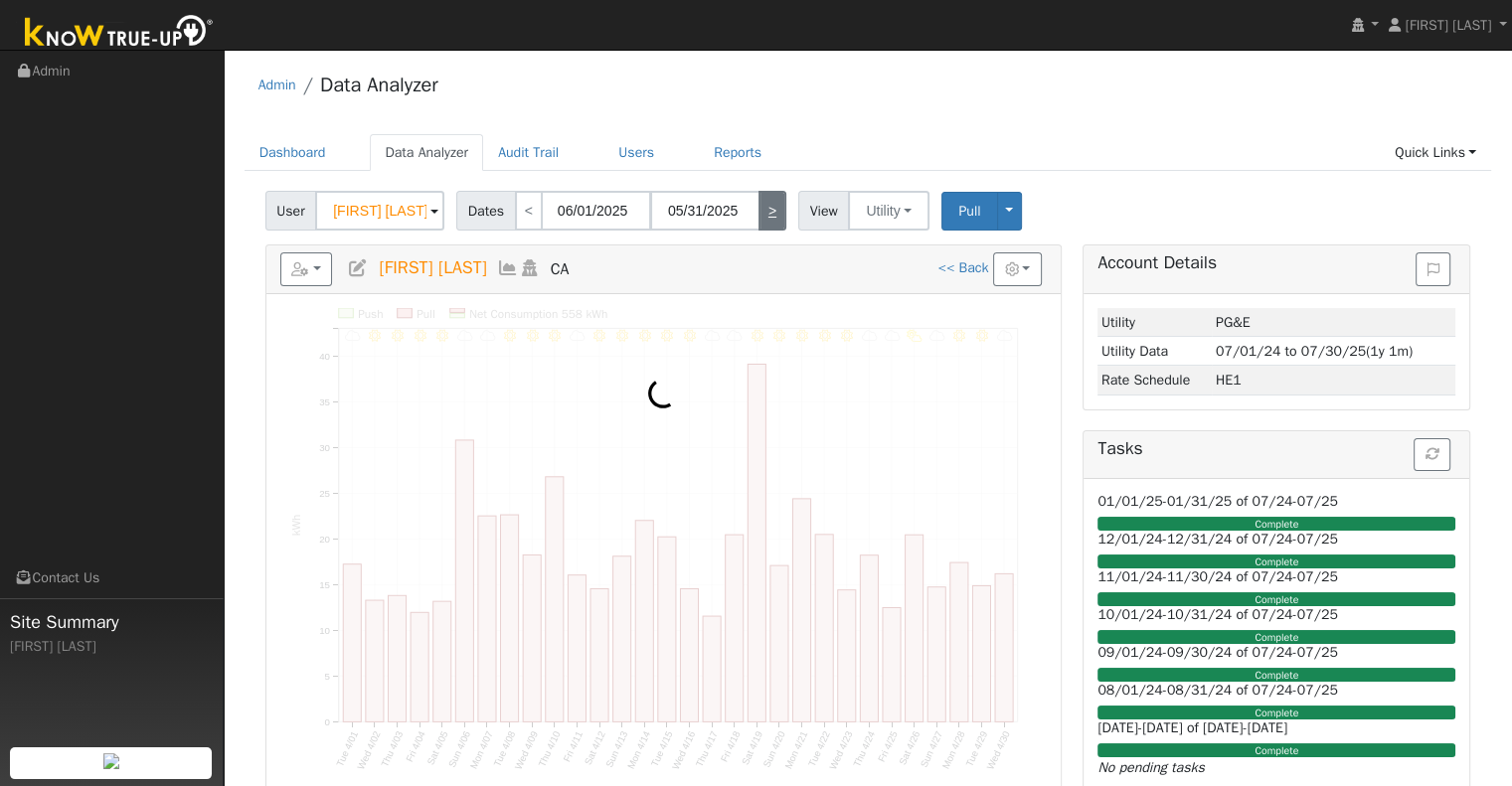 type on "06/30/2025" 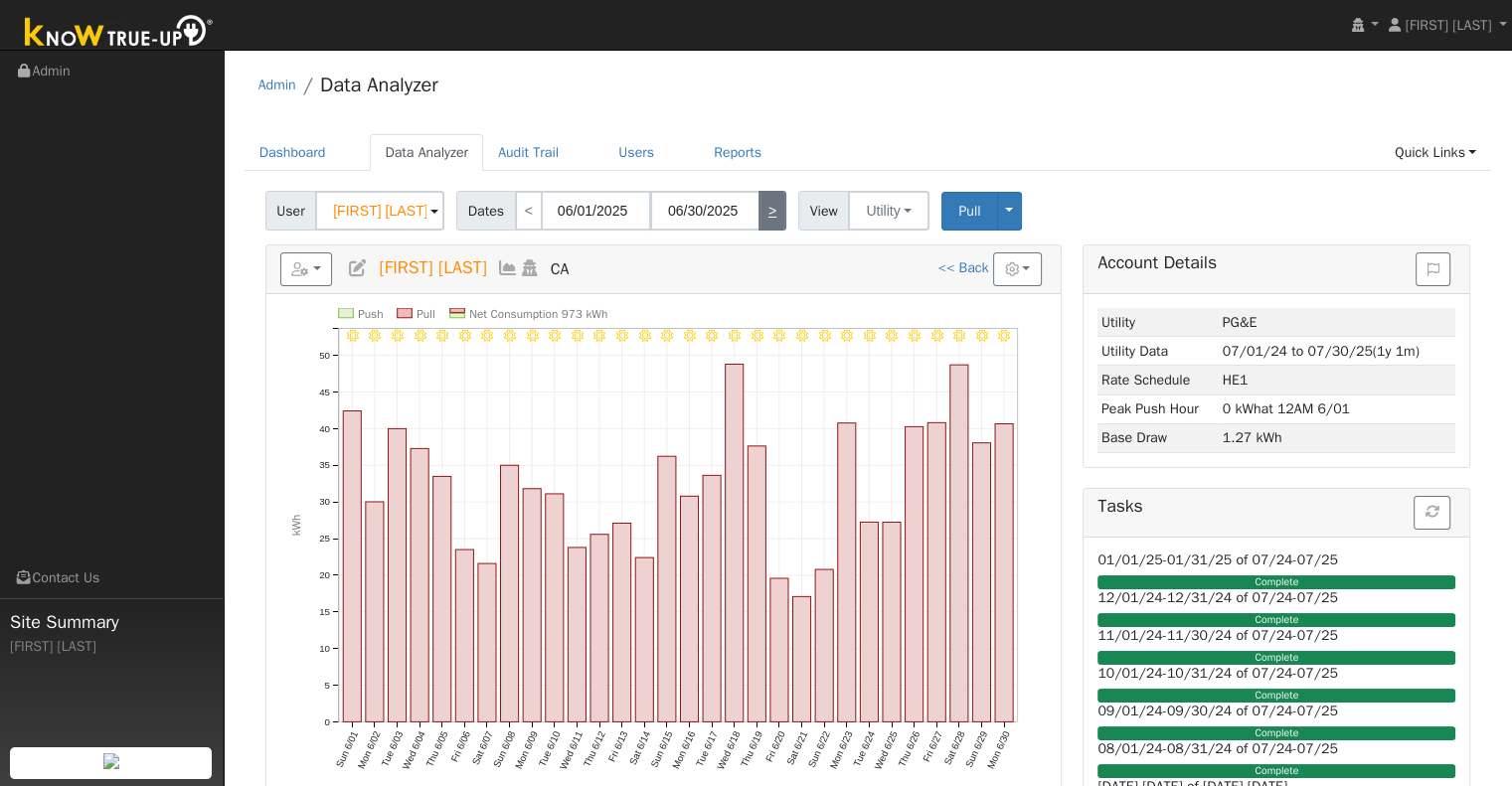 click on ">" at bounding box center [772, 211] 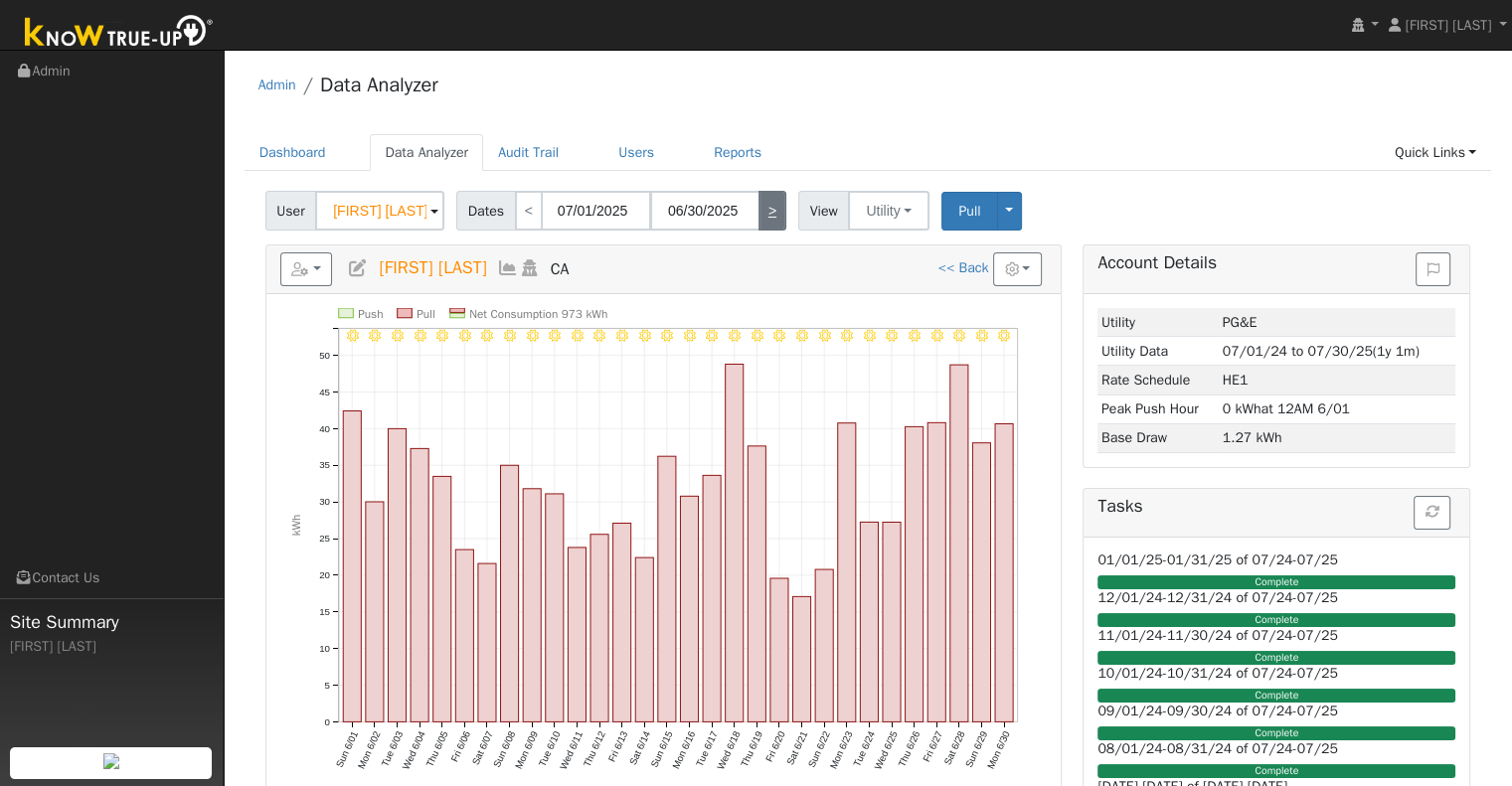 type on "07/31/2025" 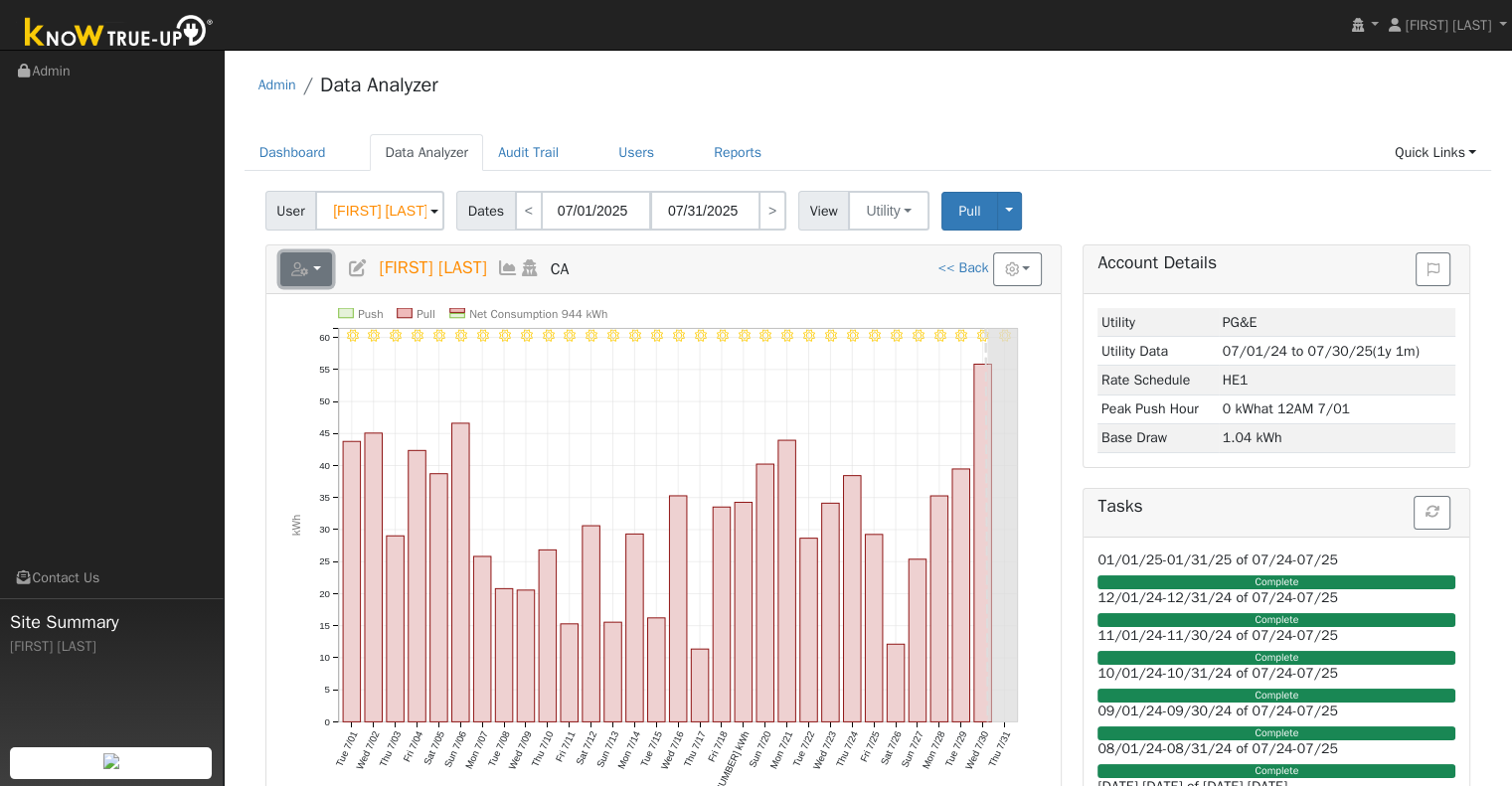 click at bounding box center [306, 269] 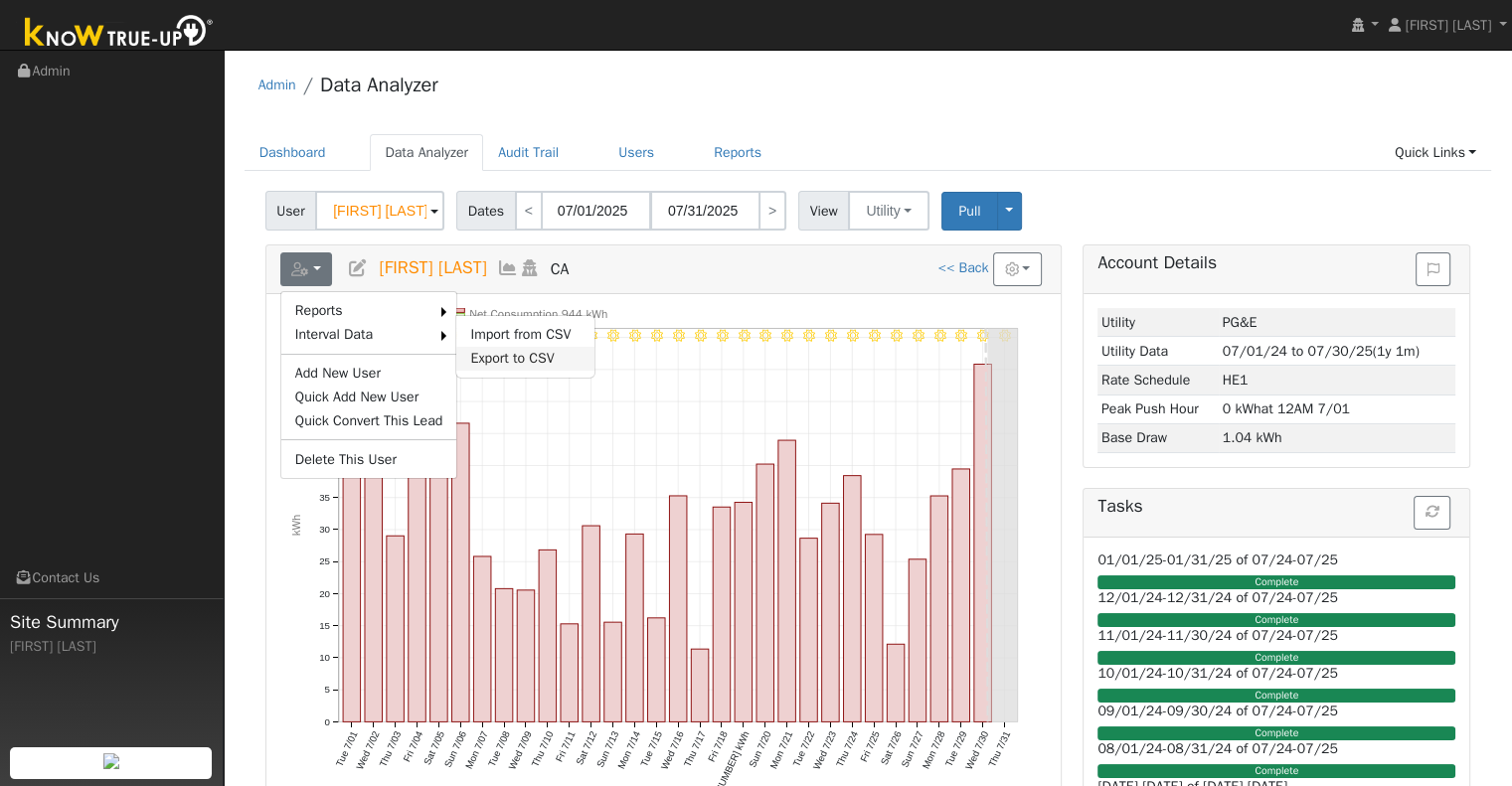click on "Export to CSV" at bounding box center (525, 359) 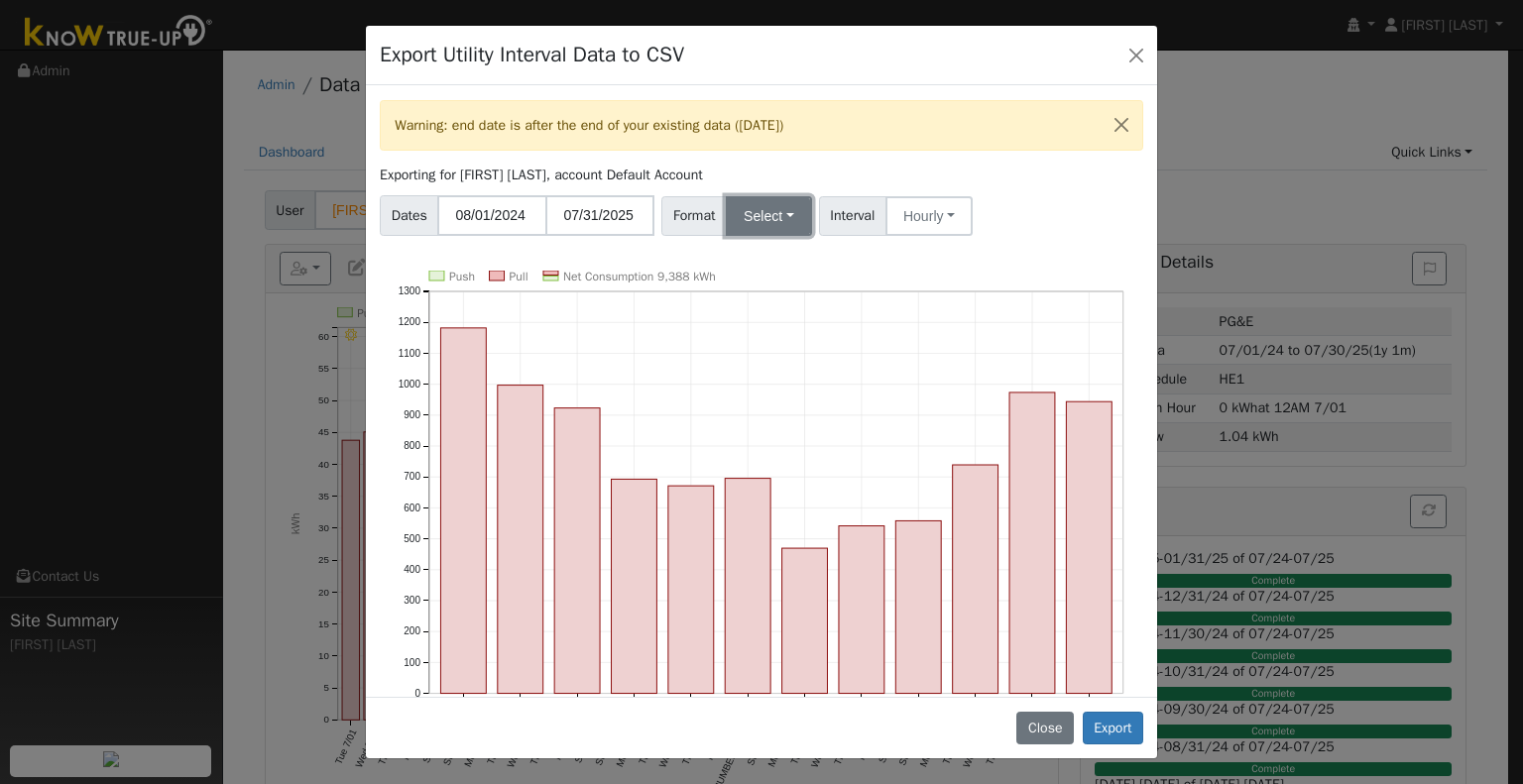 click on "Select" at bounding box center (768, 216) 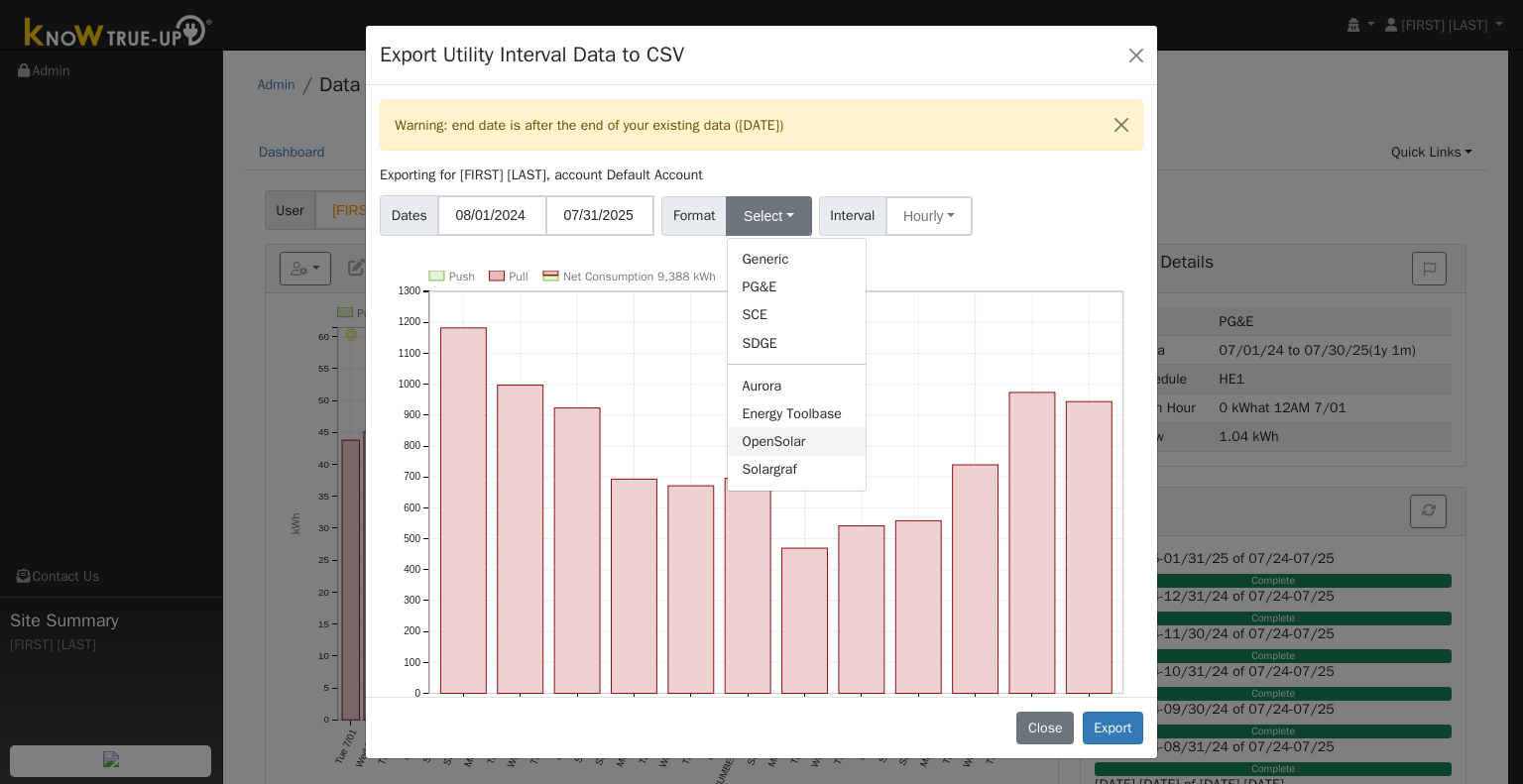 click on "OpenSolar" at bounding box center [796, 441] 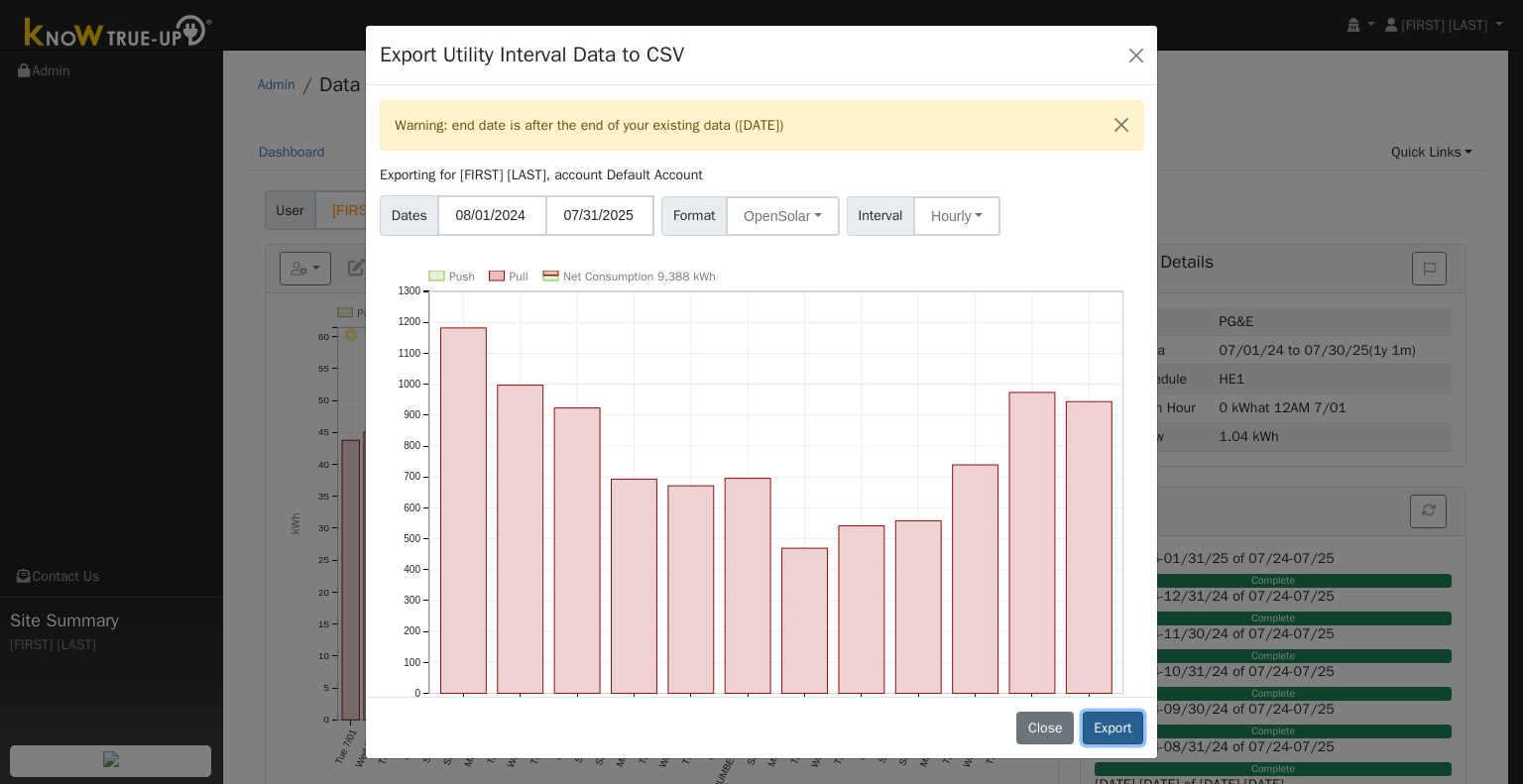 click on "Export" at bounding box center (1113, 728) 